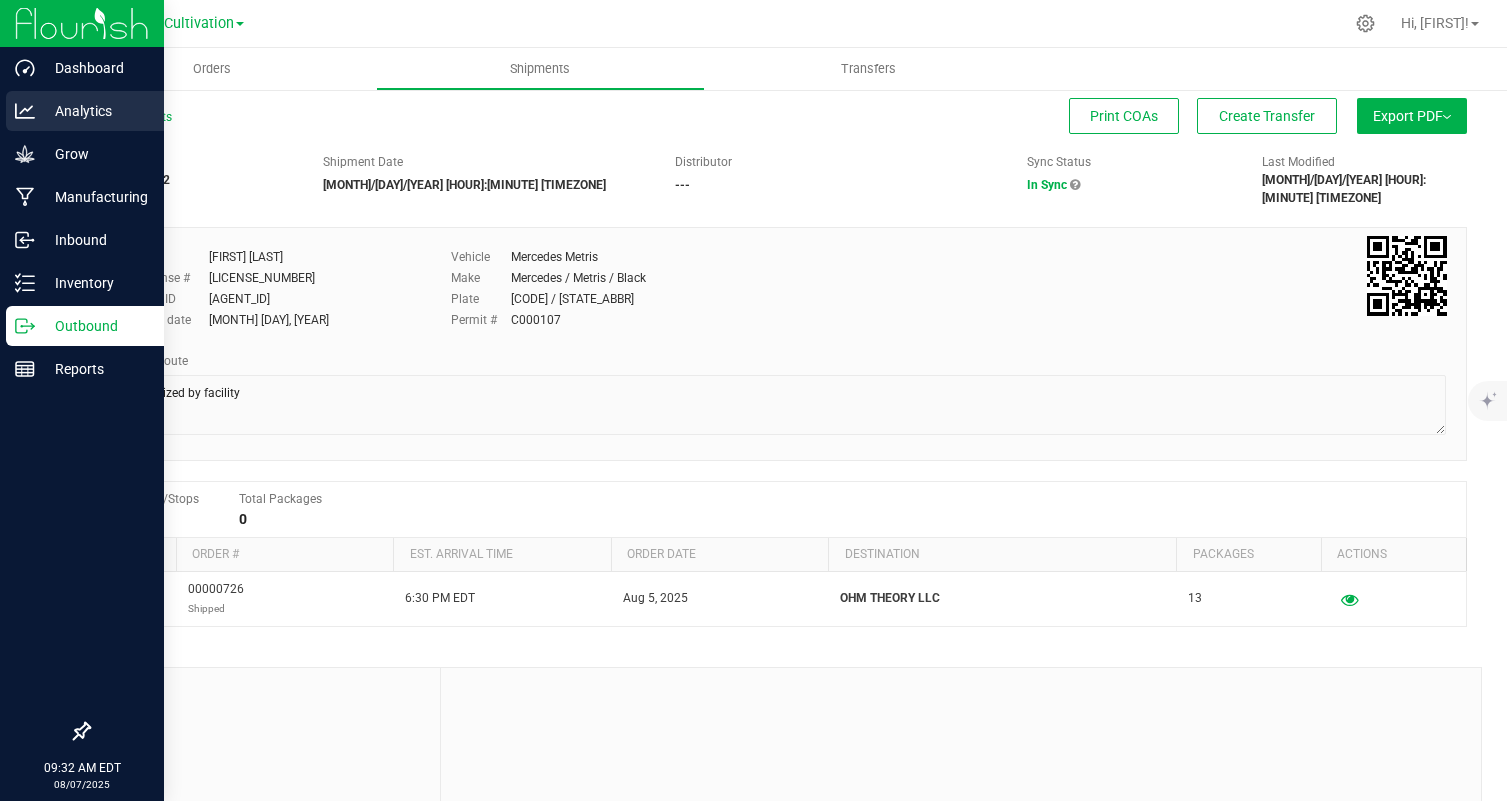 scroll, scrollTop: 0, scrollLeft: 0, axis: both 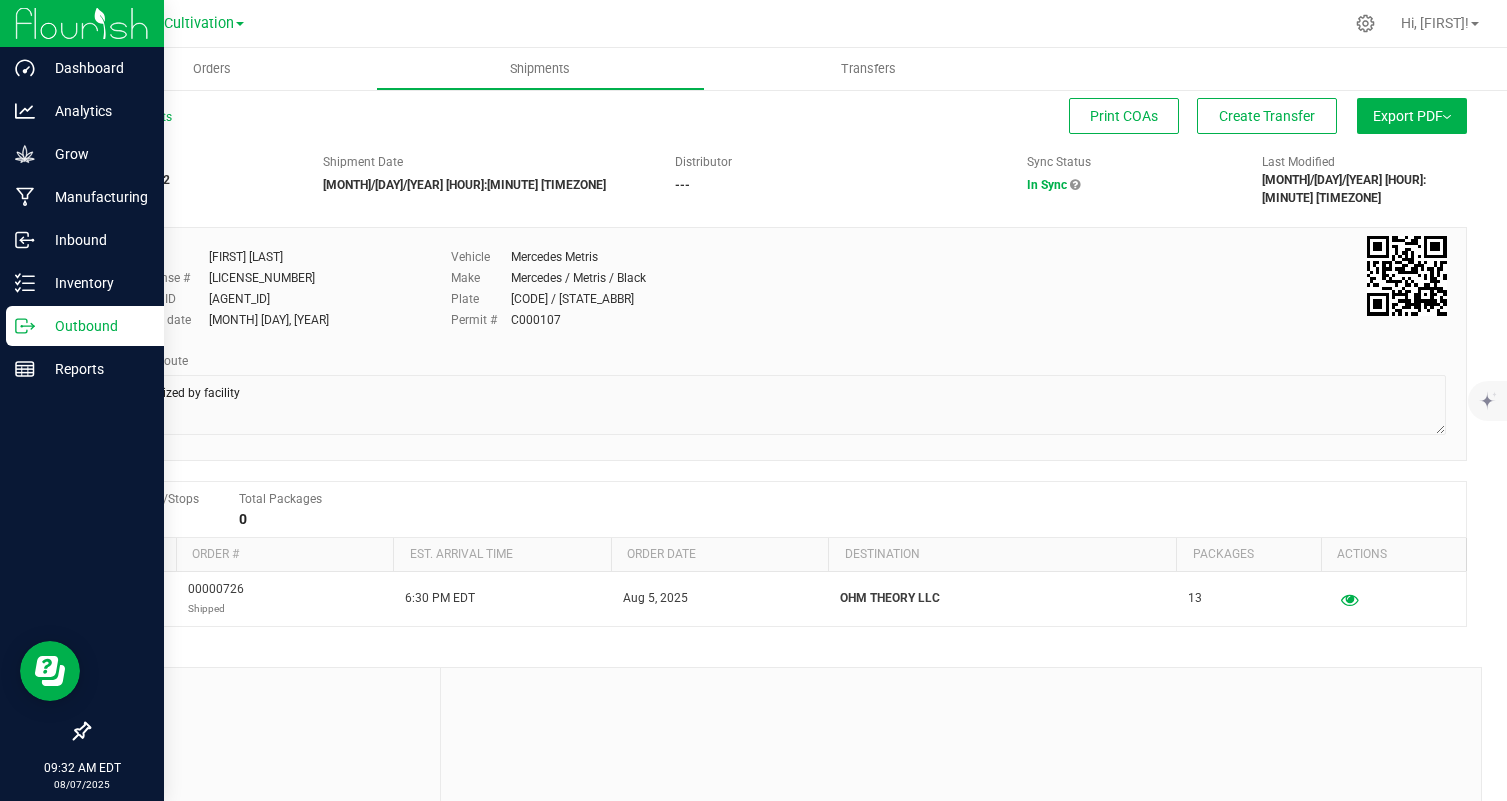 click on "Outbound" at bounding box center [95, 326] 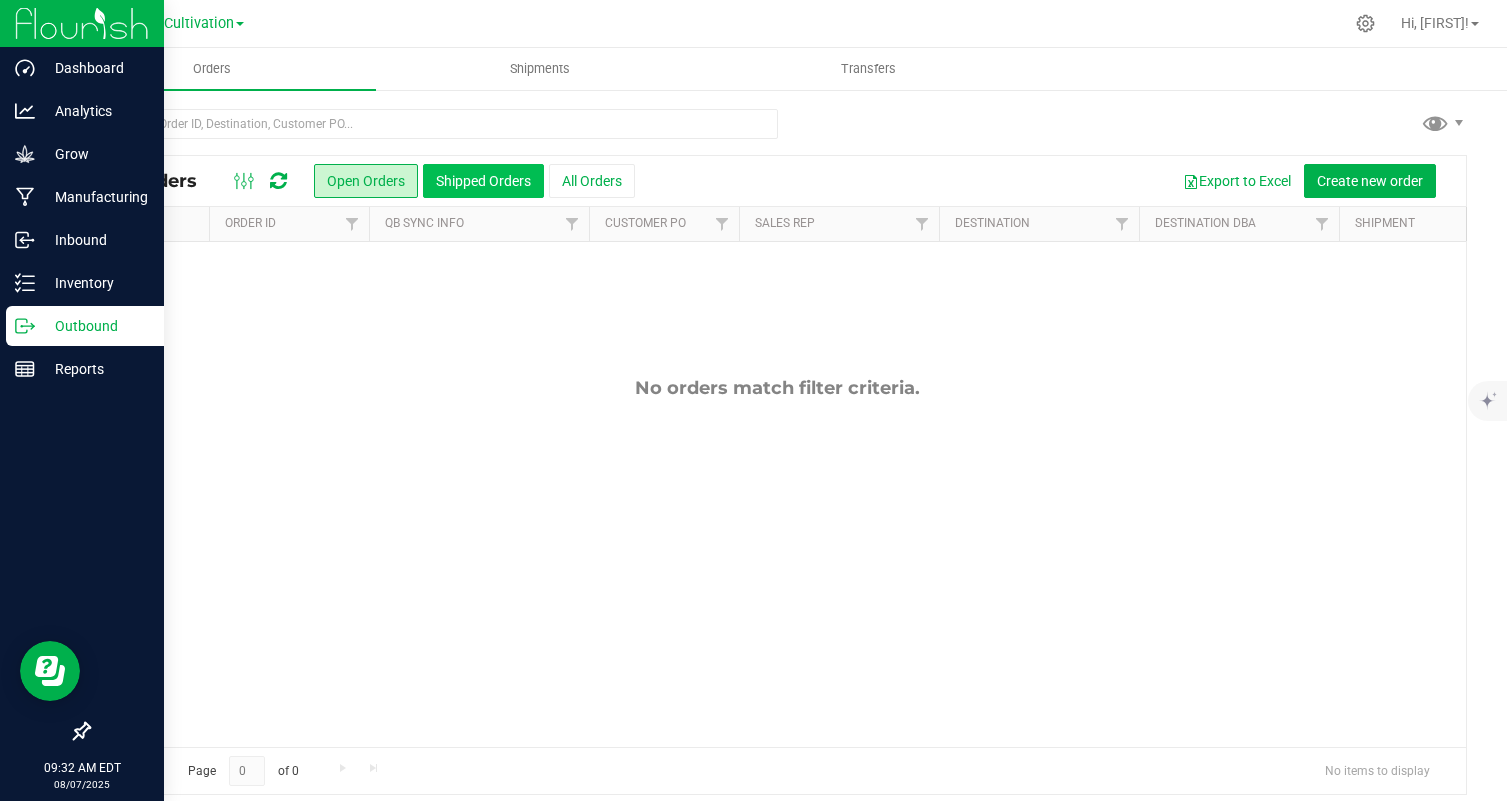 click on "Shipped Orders" at bounding box center (483, 181) 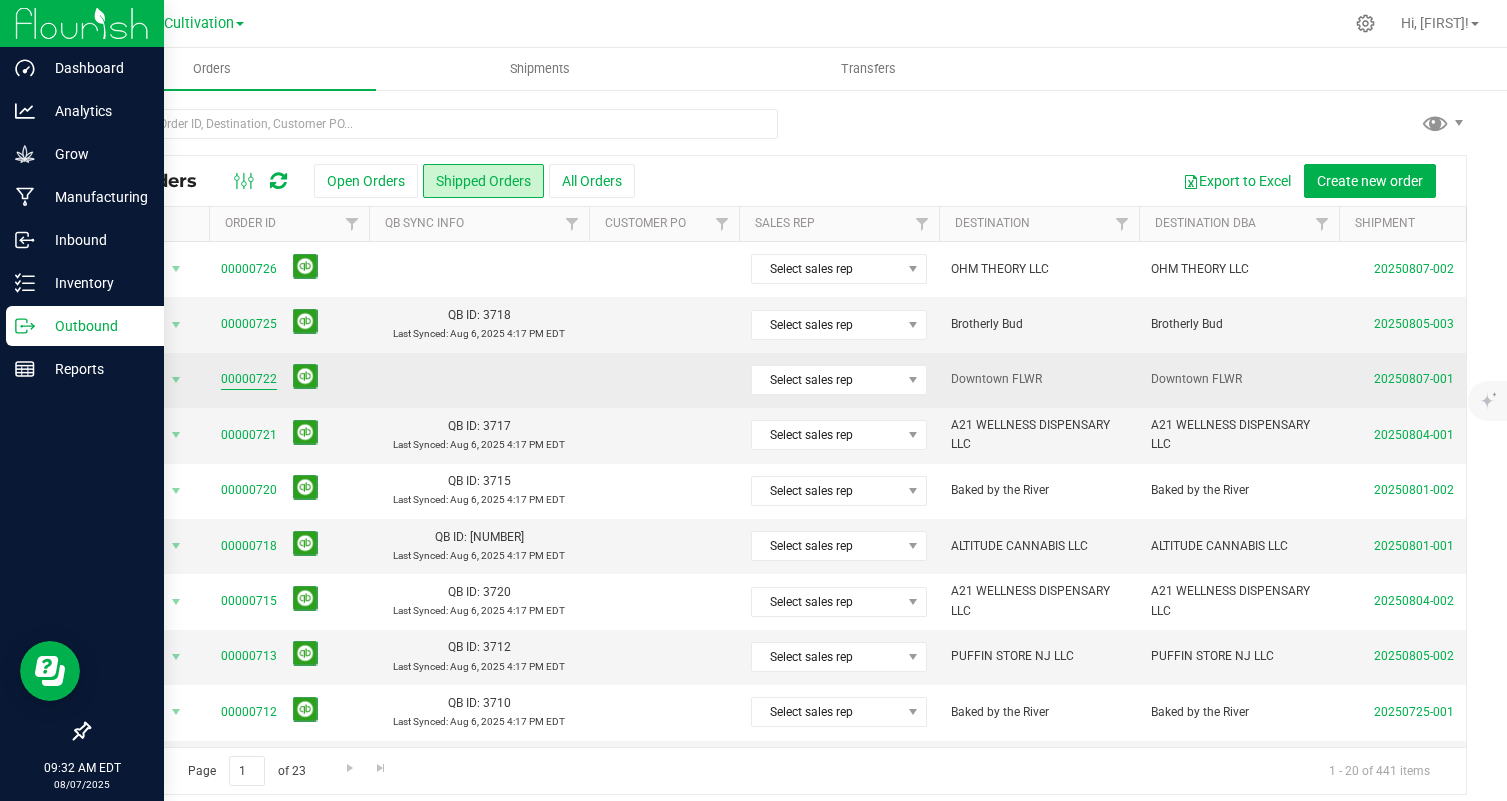 click on "00000722" at bounding box center (249, 379) 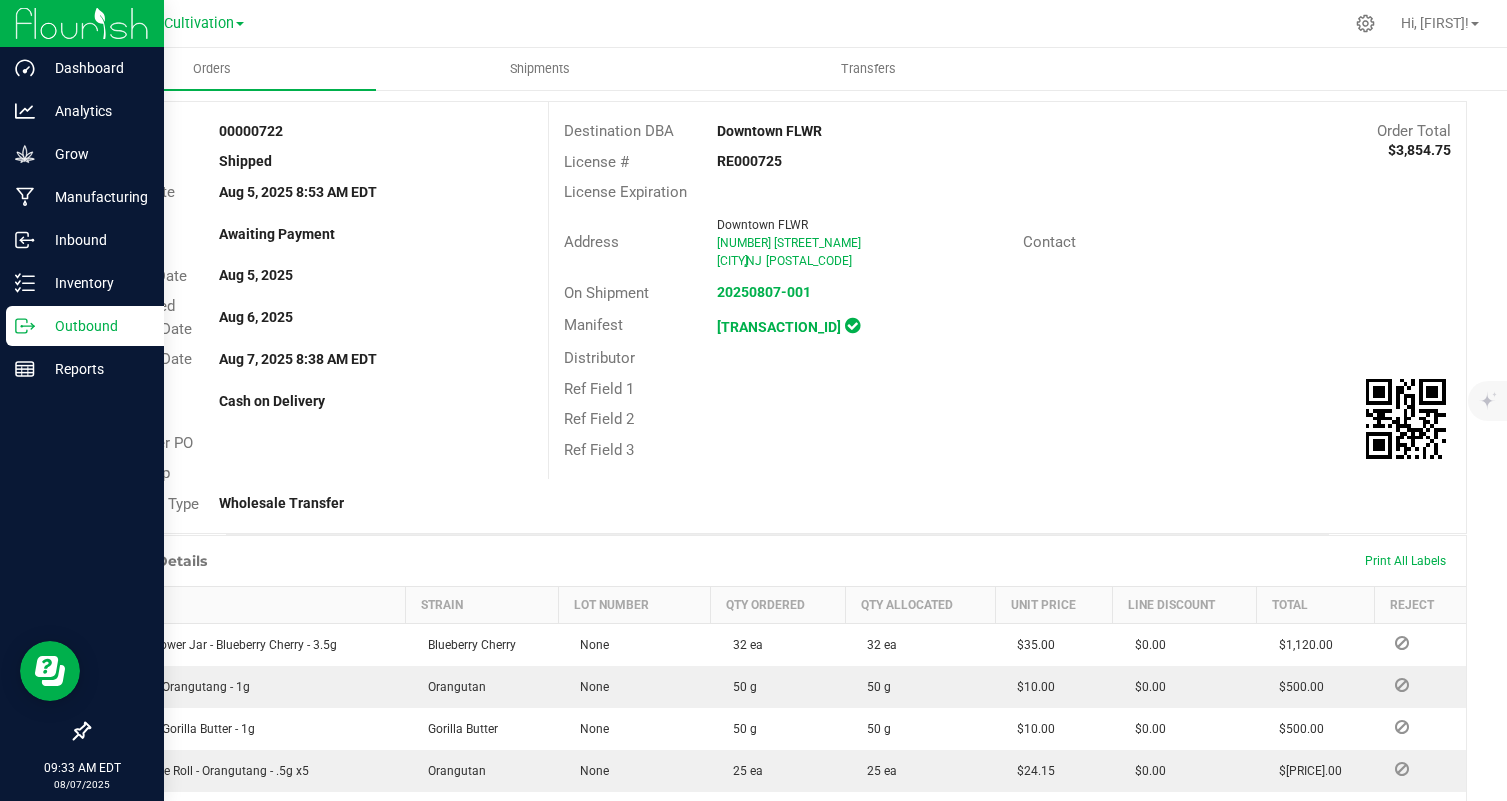 scroll, scrollTop: 0, scrollLeft: 0, axis: both 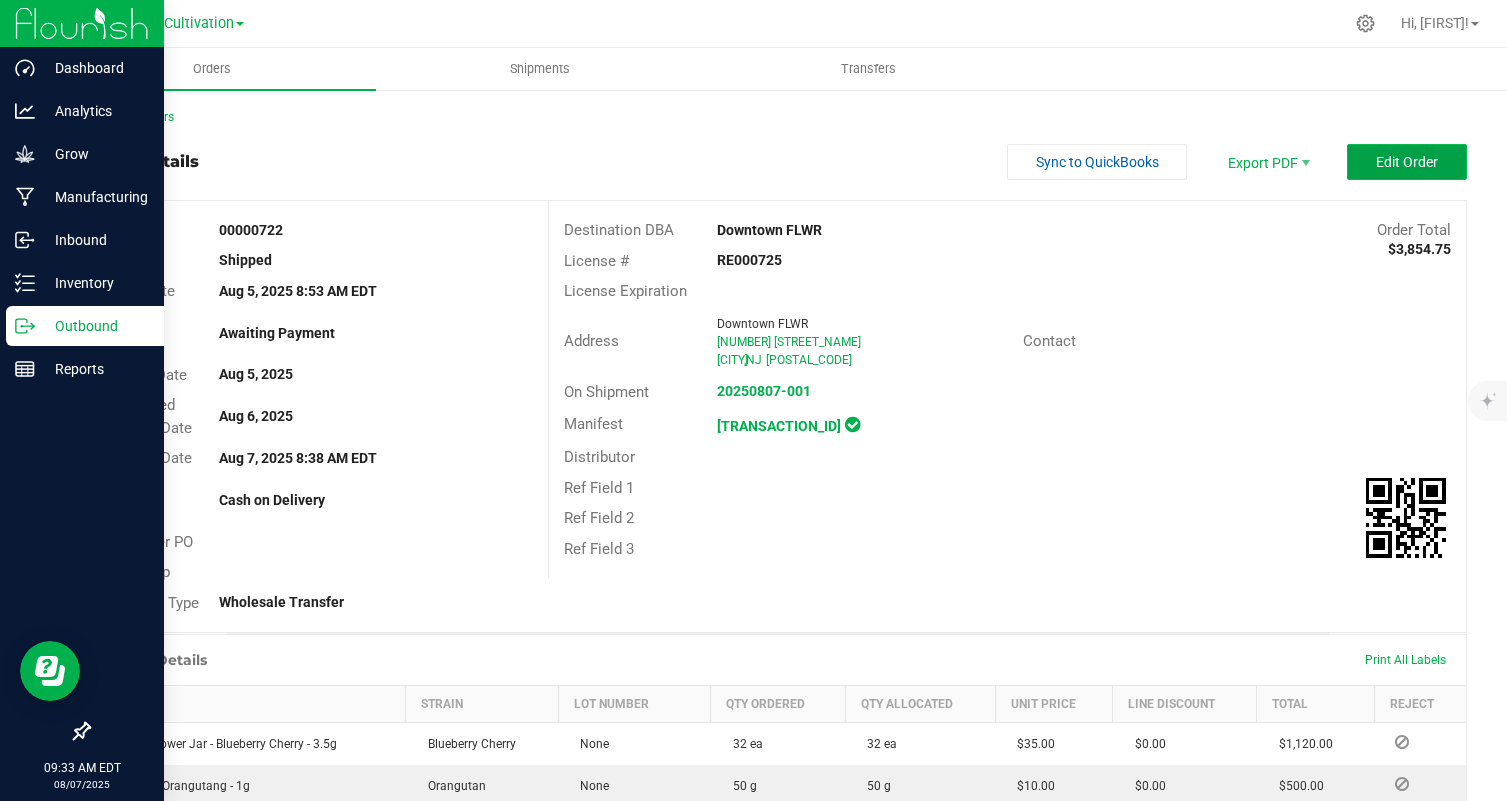 click on "Edit Order" at bounding box center [1407, 162] 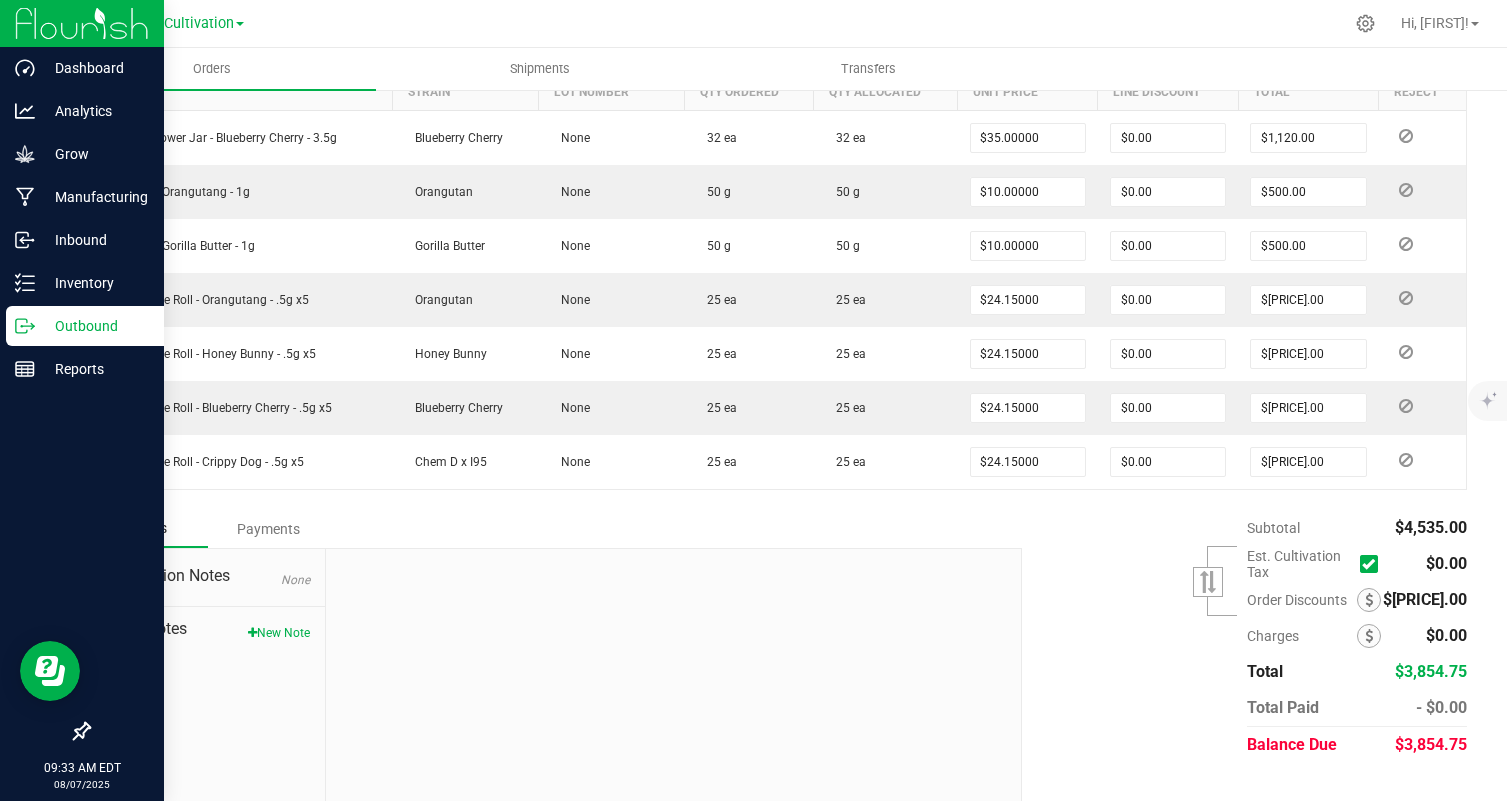scroll, scrollTop: 681, scrollLeft: 0, axis: vertical 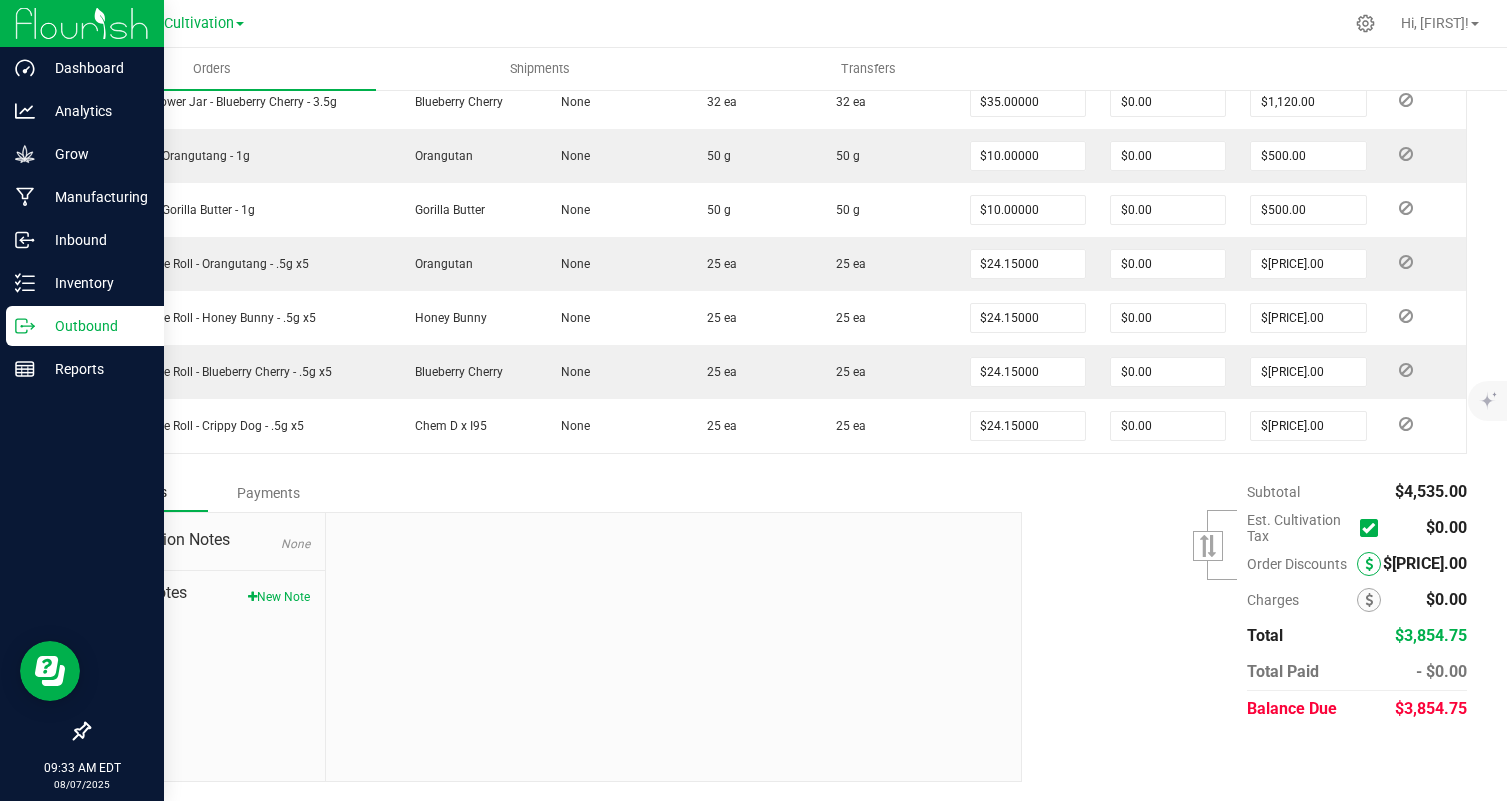 click at bounding box center (1369, 564) 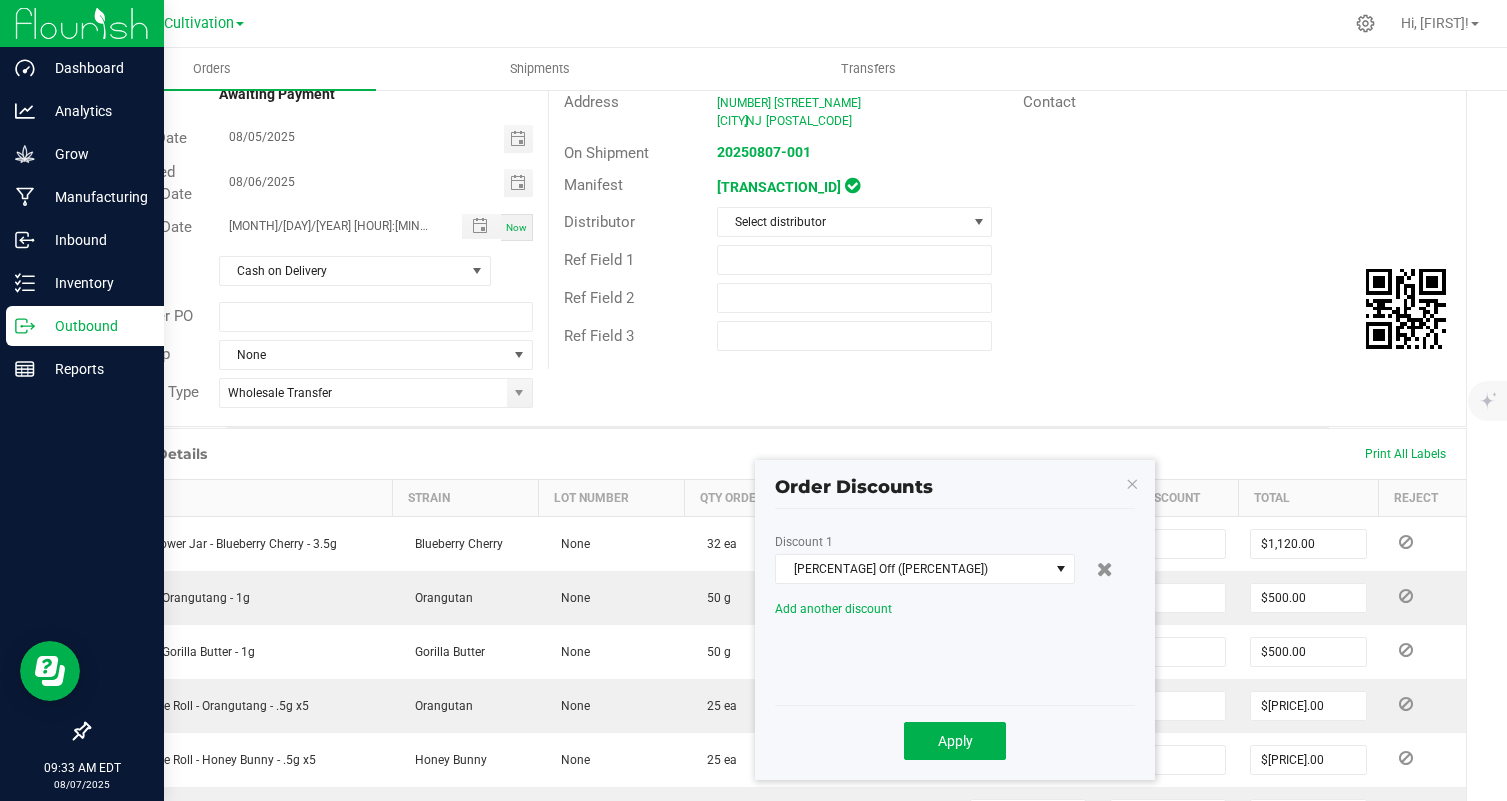 scroll, scrollTop: 238, scrollLeft: 0, axis: vertical 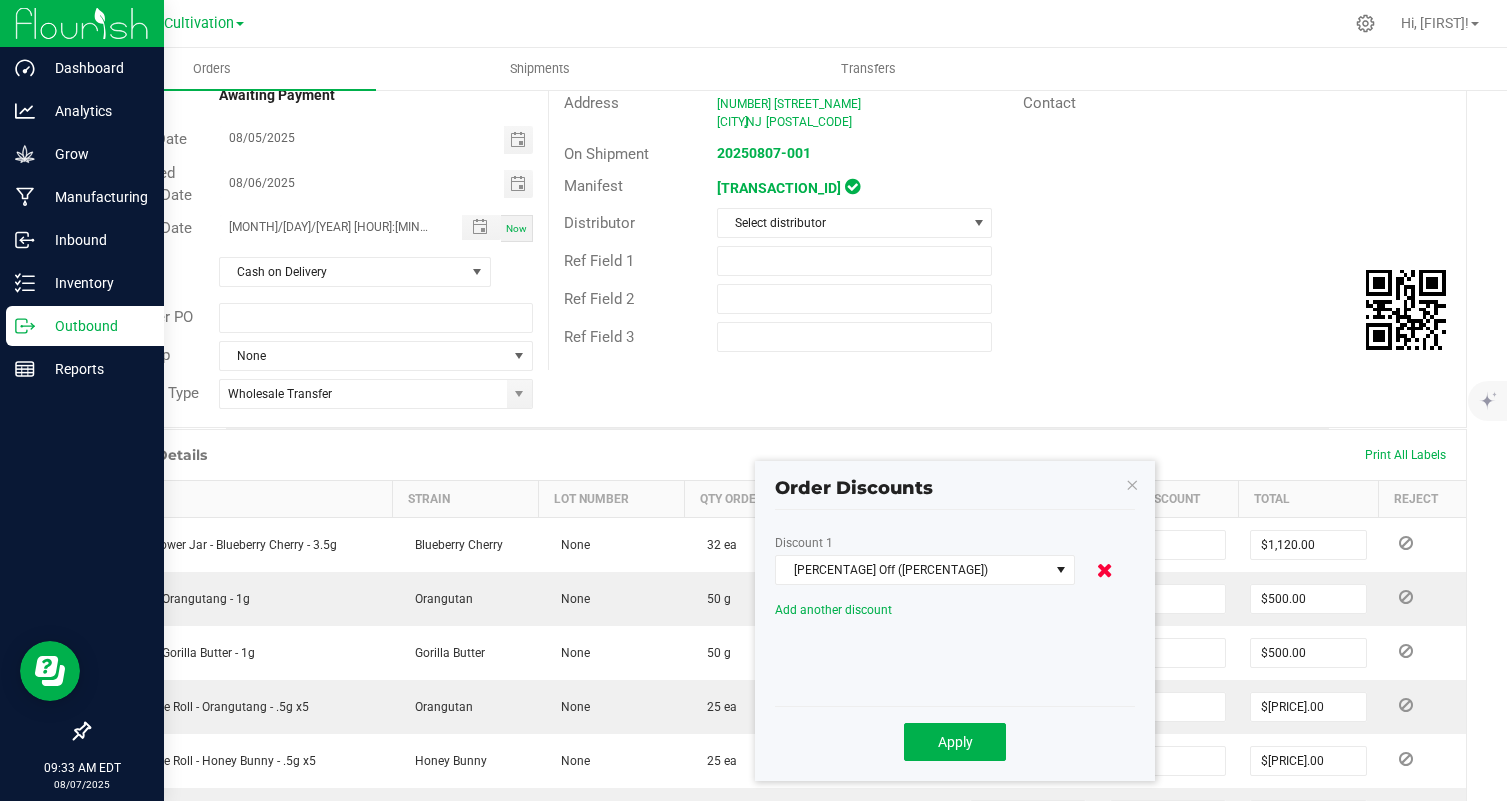 click at bounding box center [1105, 570] 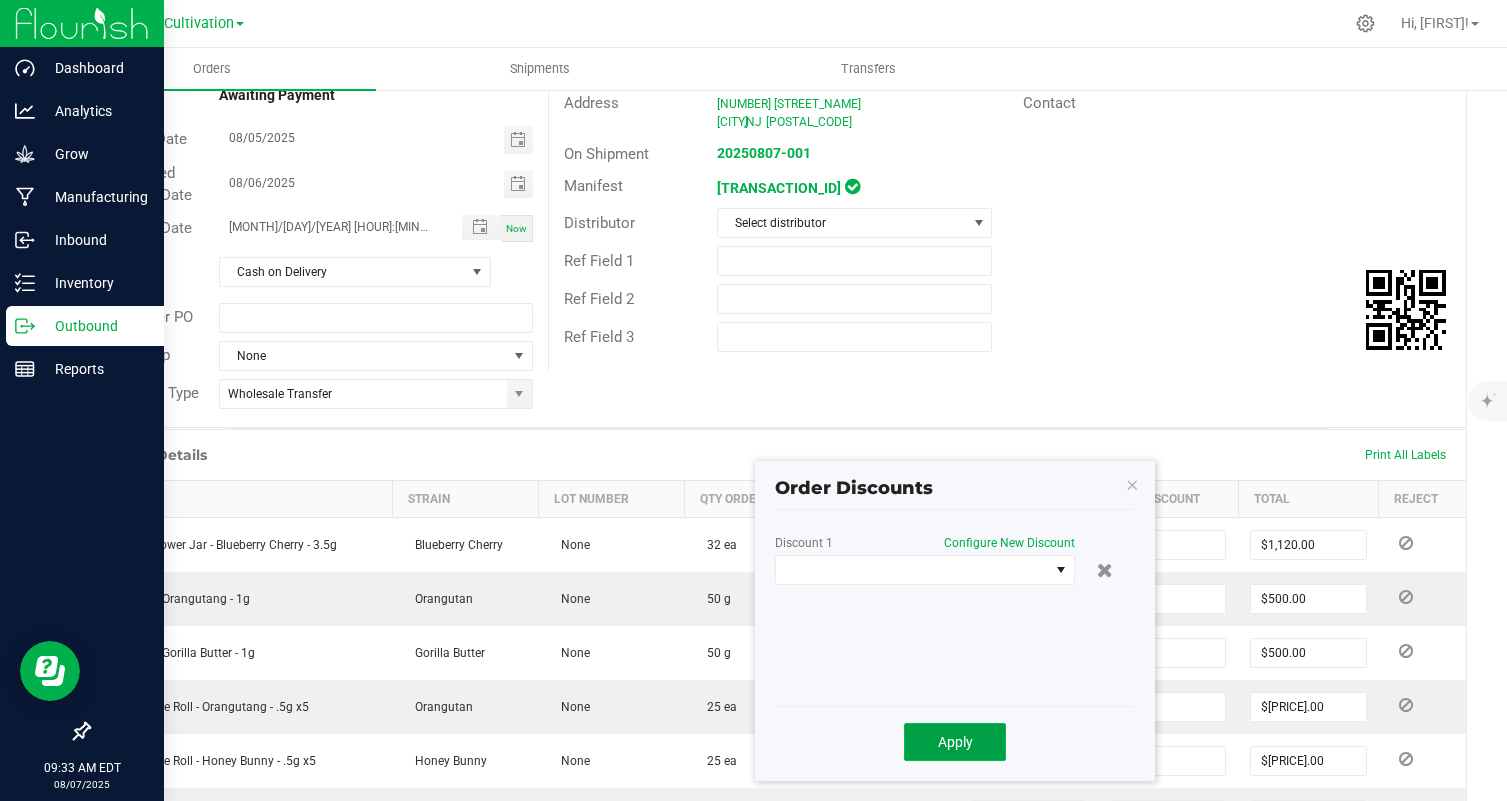 click on "Apply" at bounding box center (955, 742) 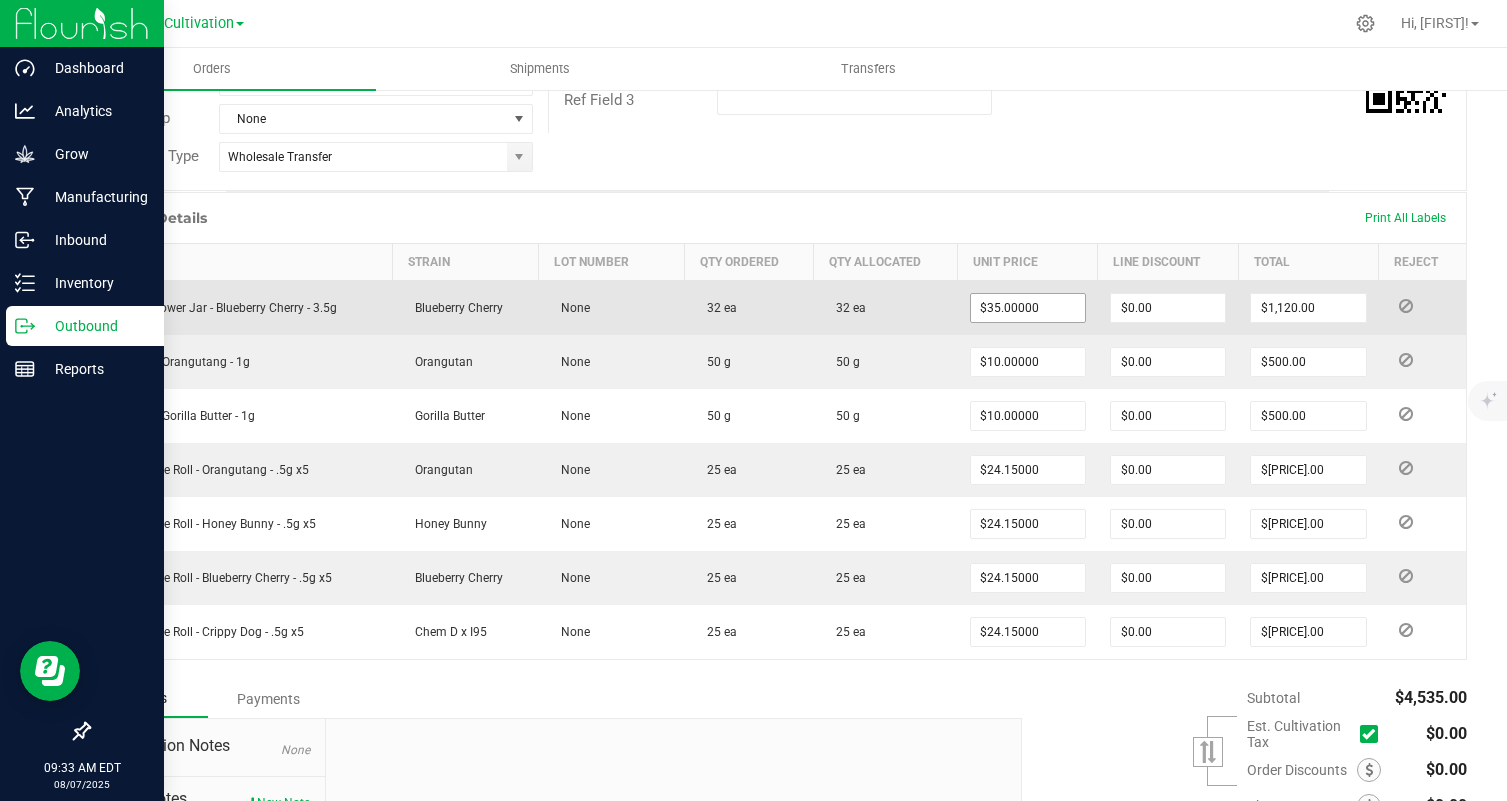 scroll, scrollTop: 472, scrollLeft: 0, axis: vertical 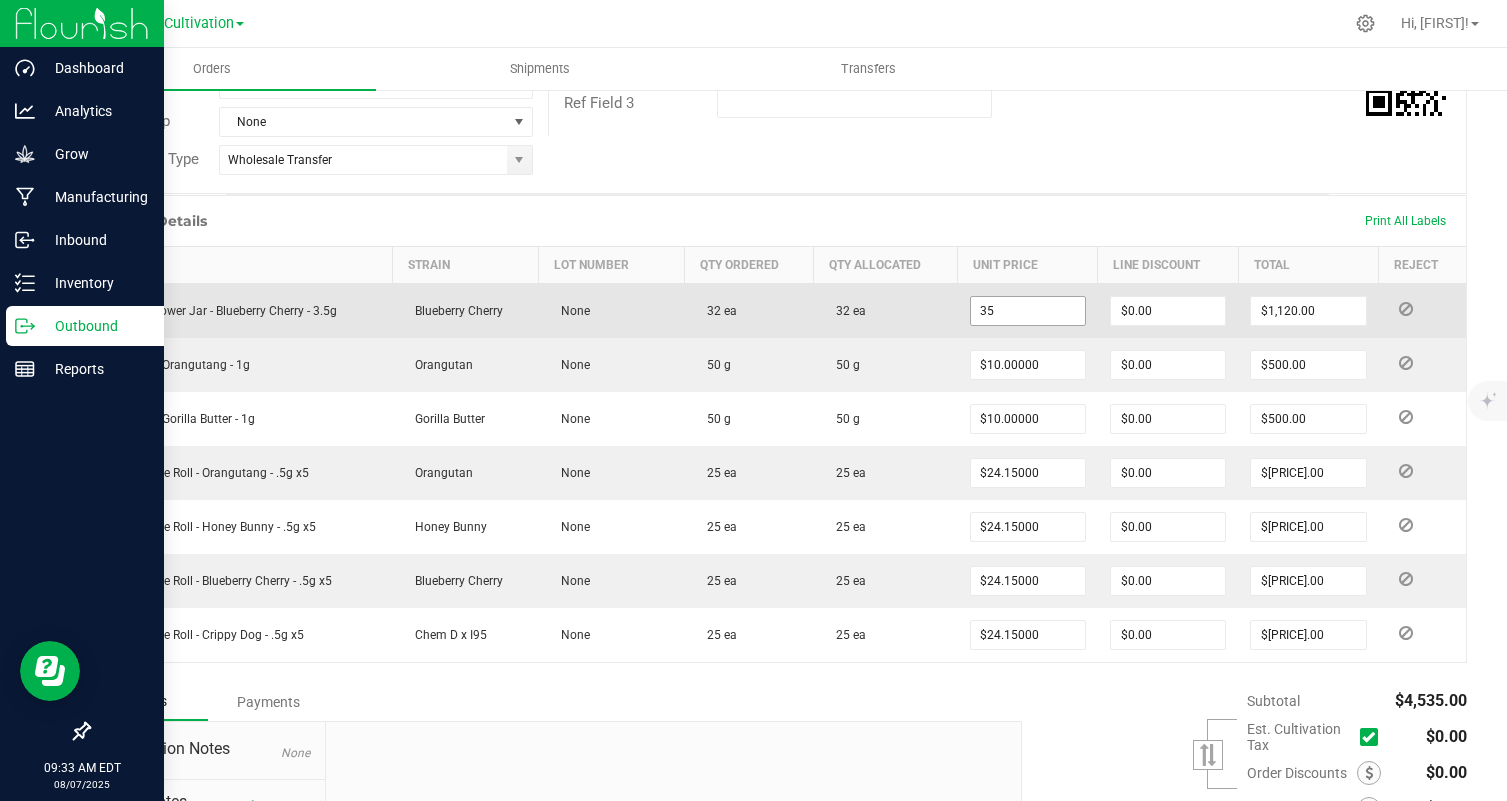 click on "35" at bounding box center (1028, 311) 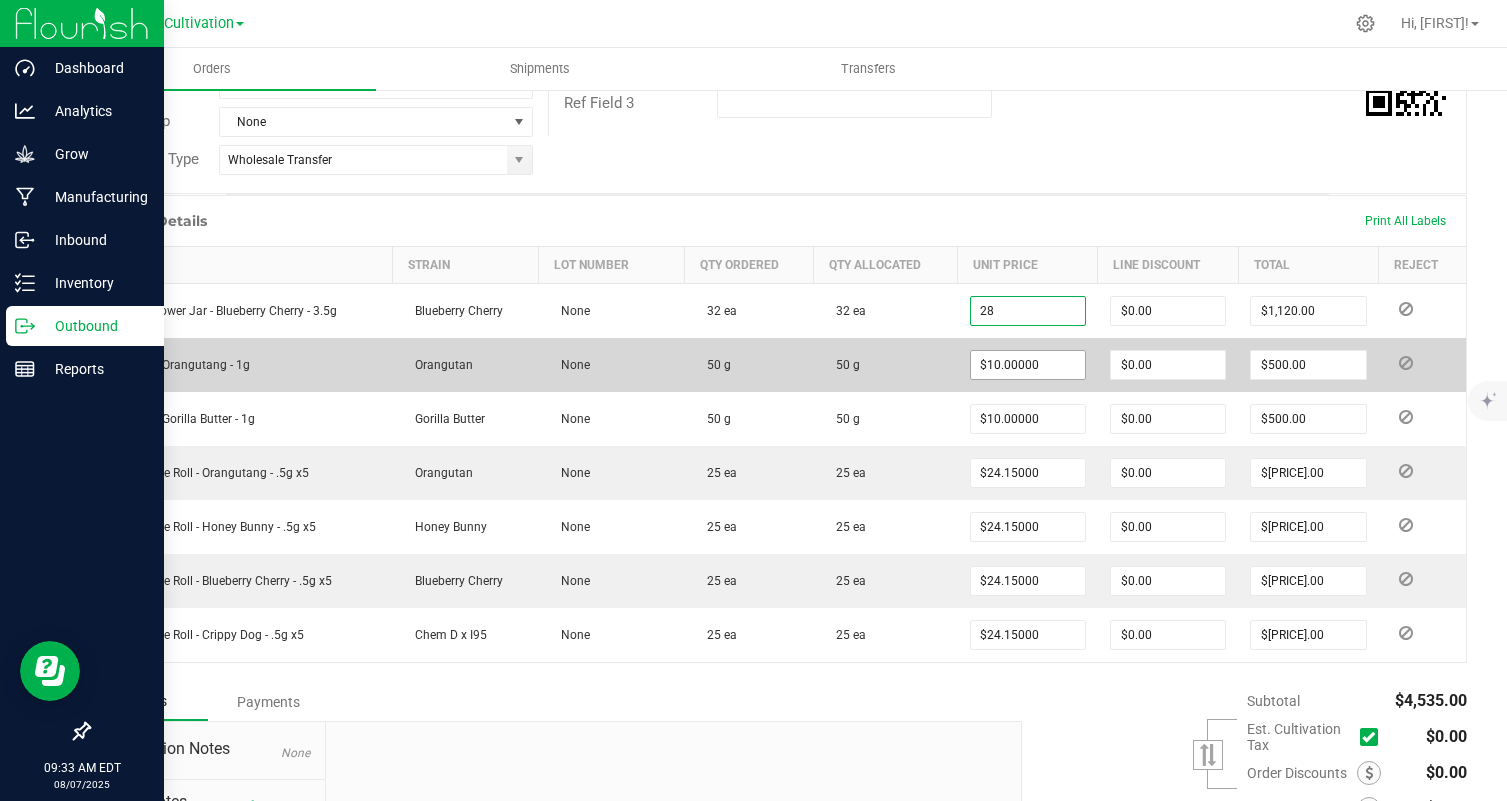 type on "$28.00000" 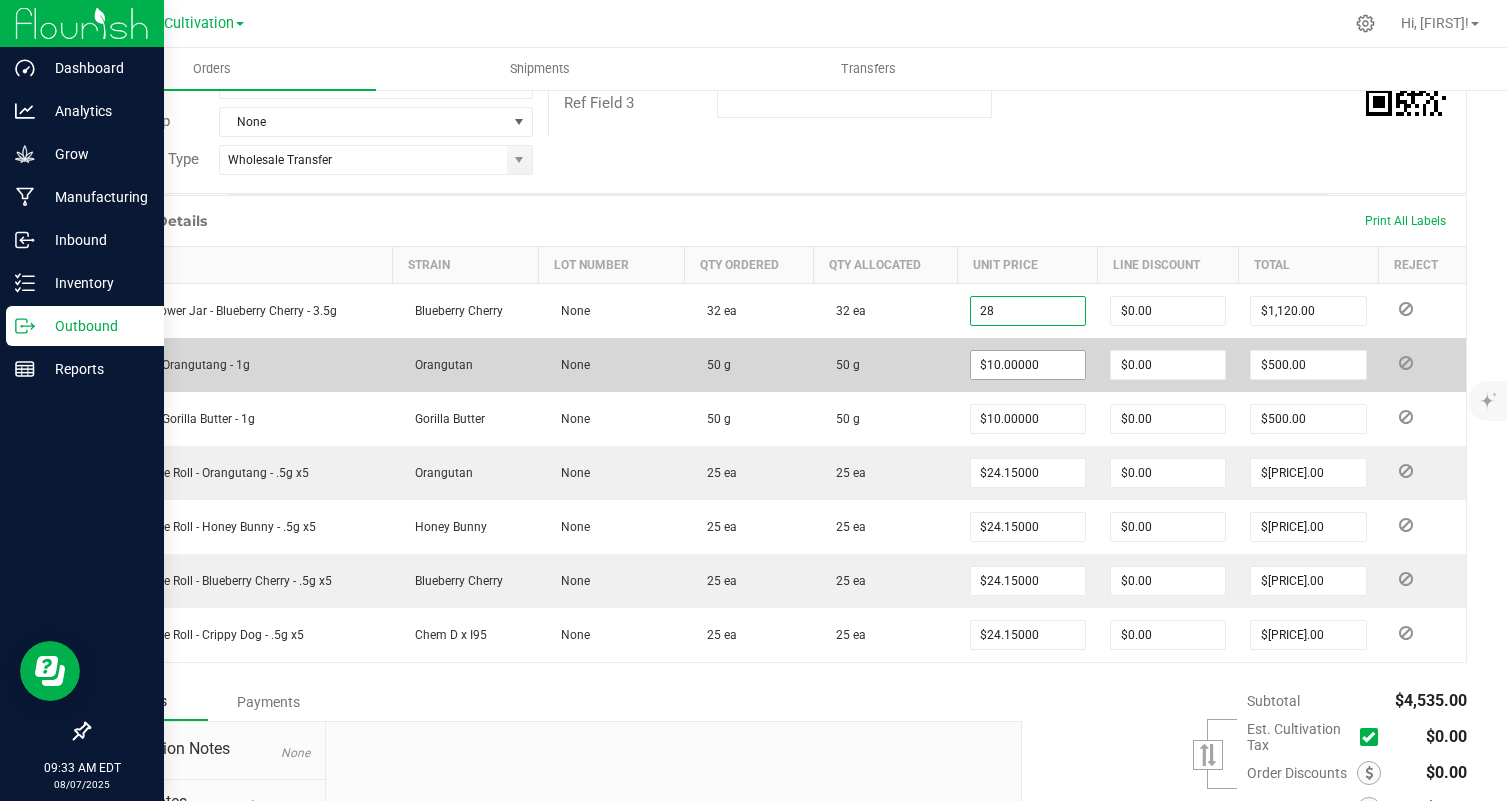 type on "$896.00" 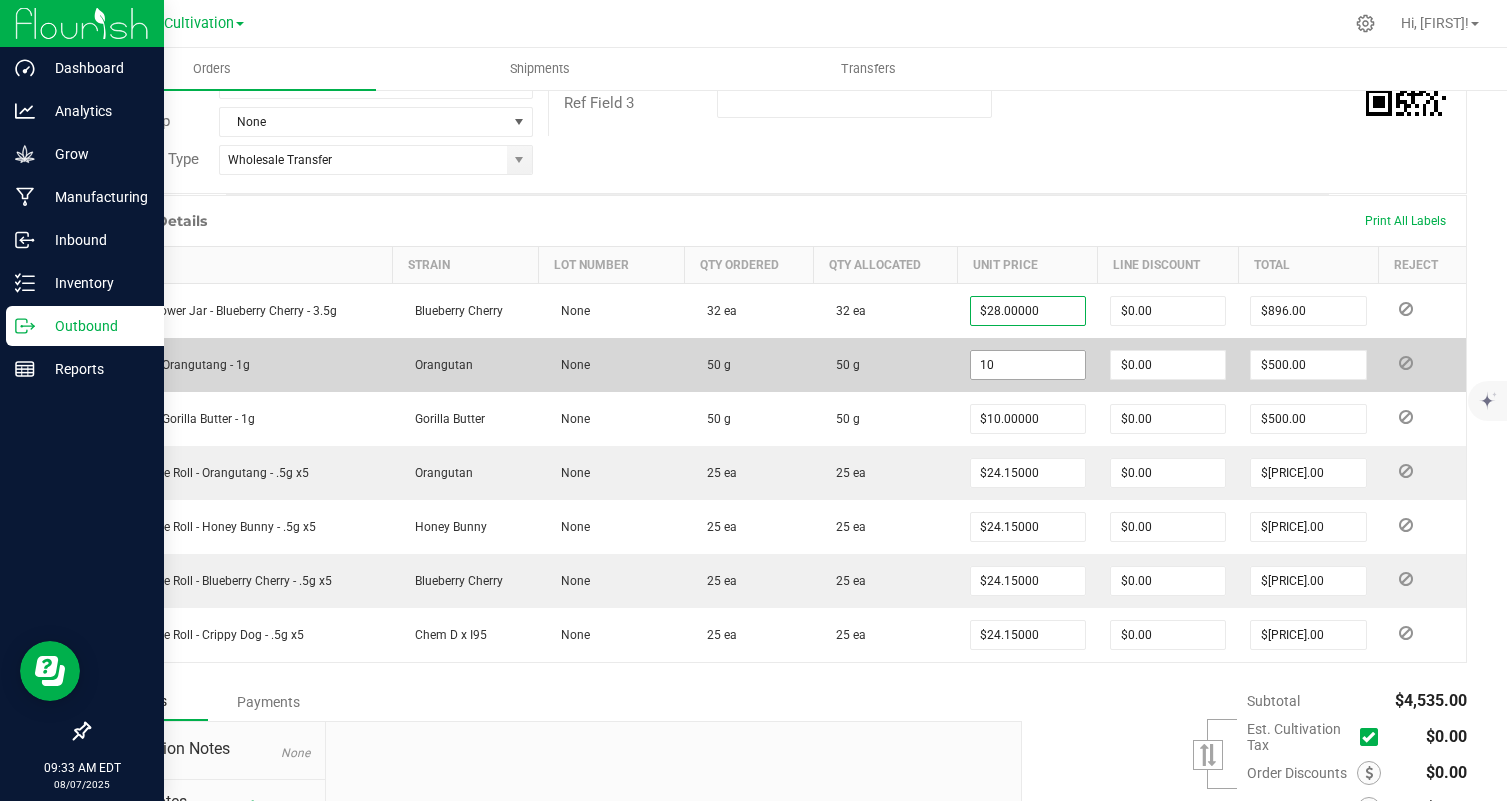 click on "10" at bounding box center (1028, 365) 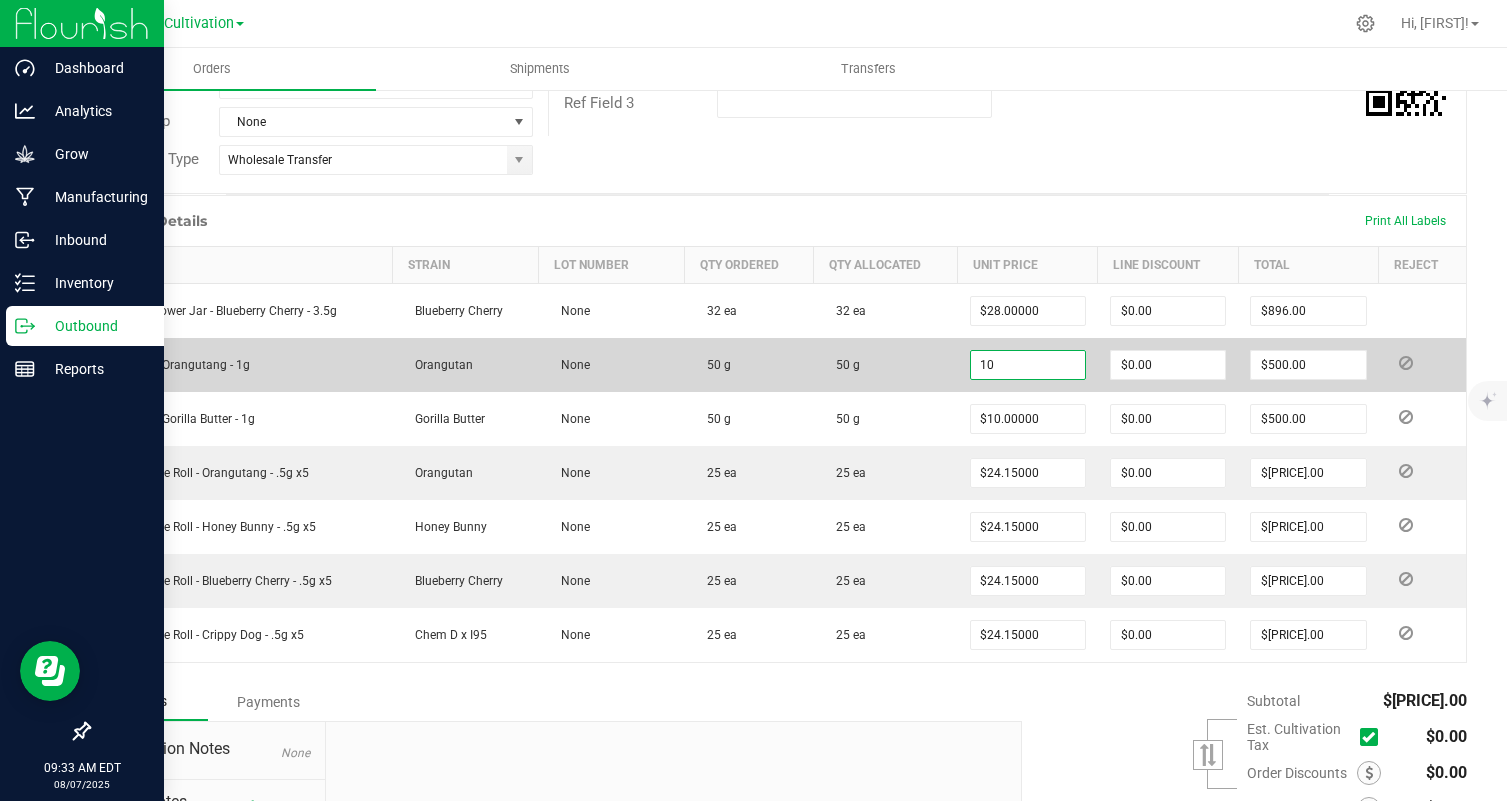 type on "8" 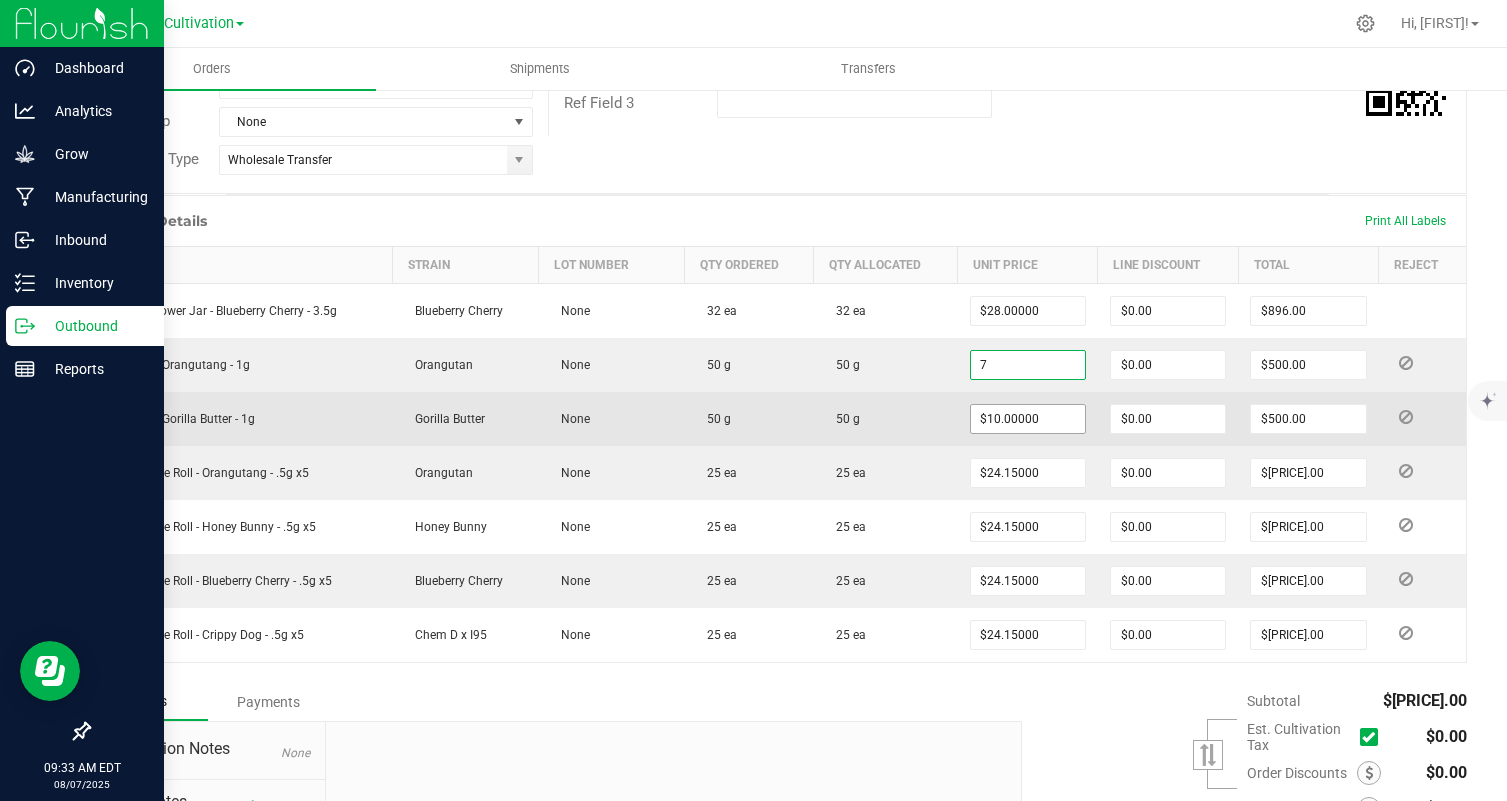 type on "$7.00000" 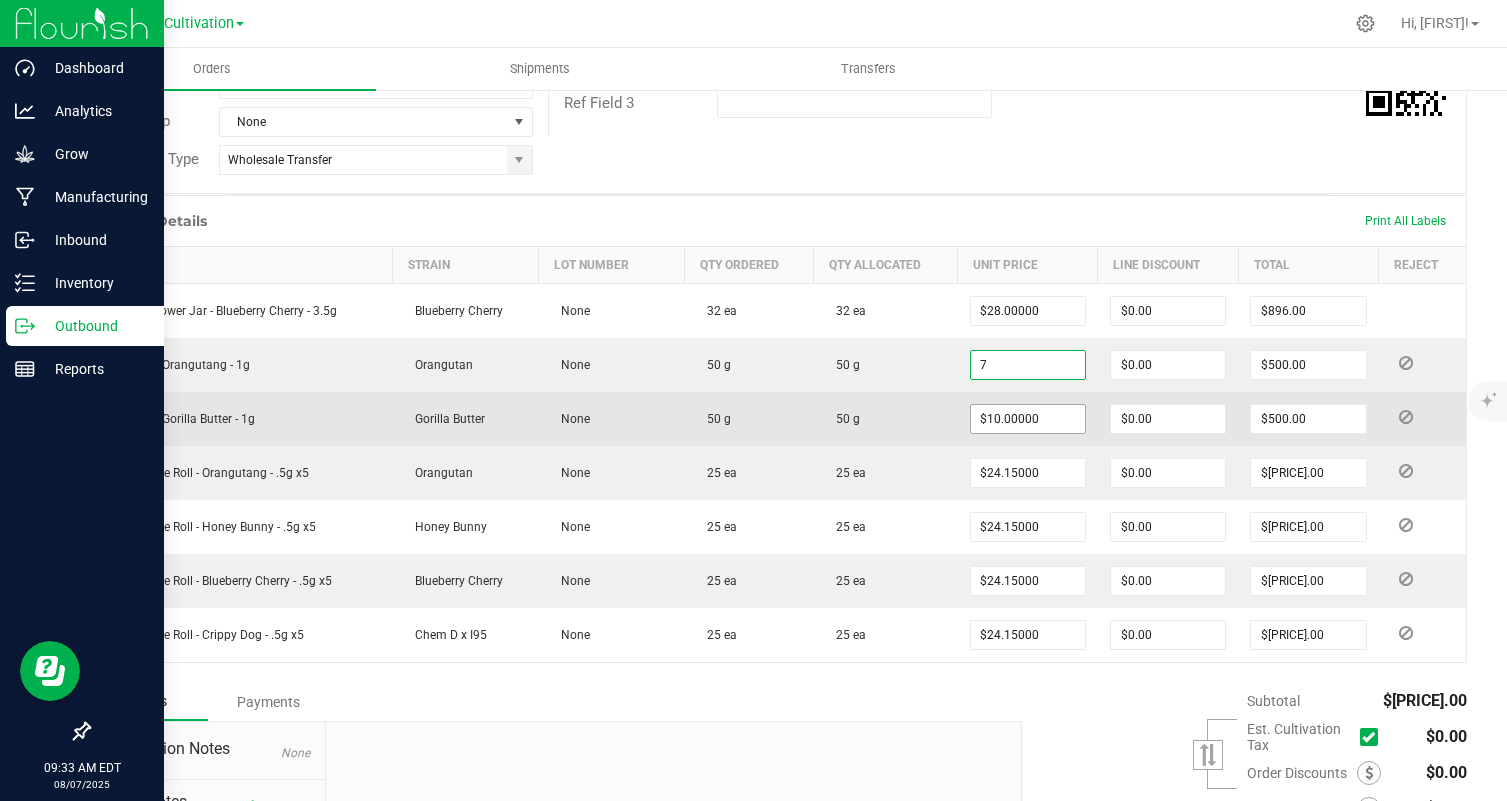 type on "$350.00" 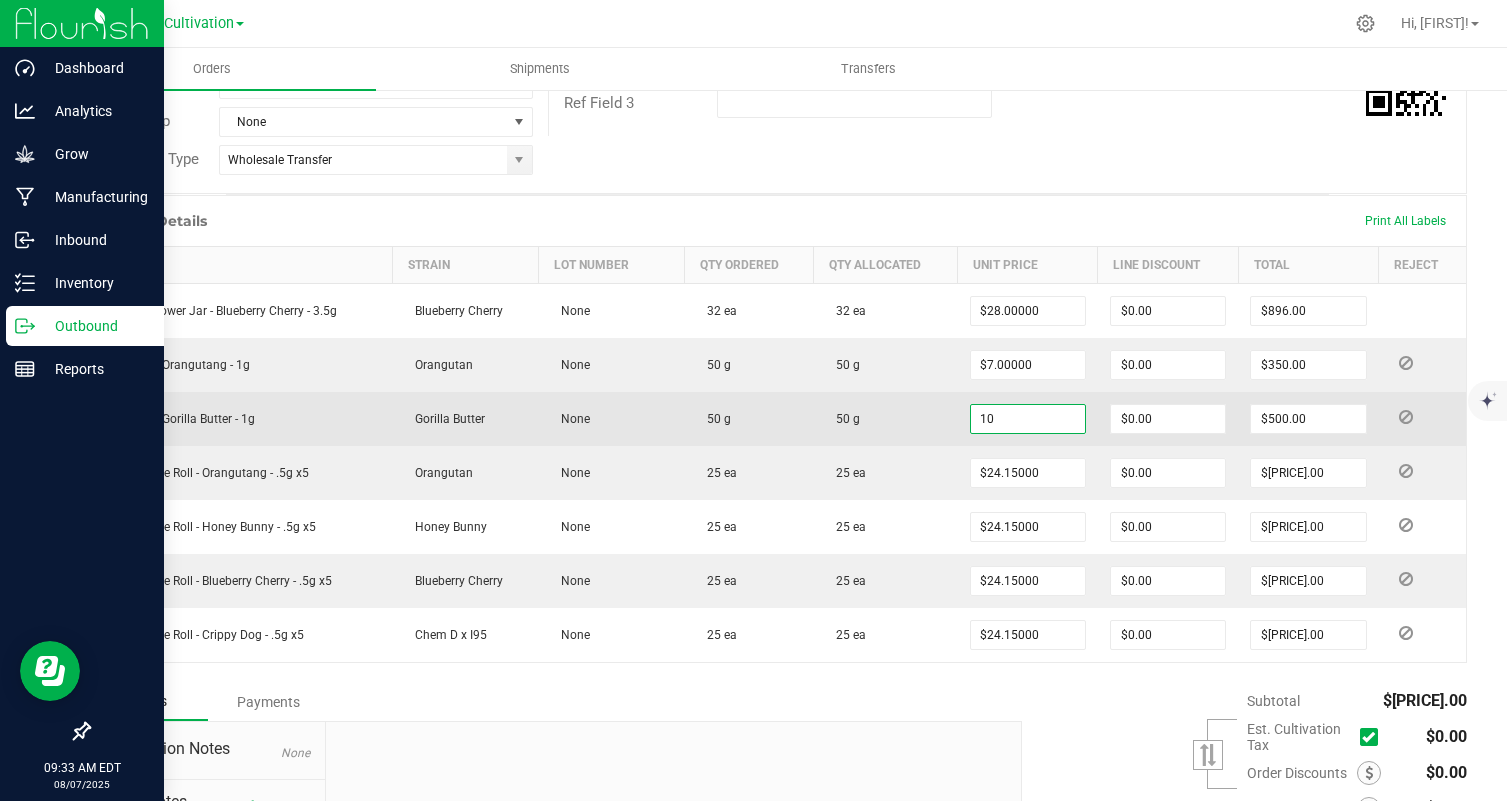 click on "10" at bounding box center [1028, 419] 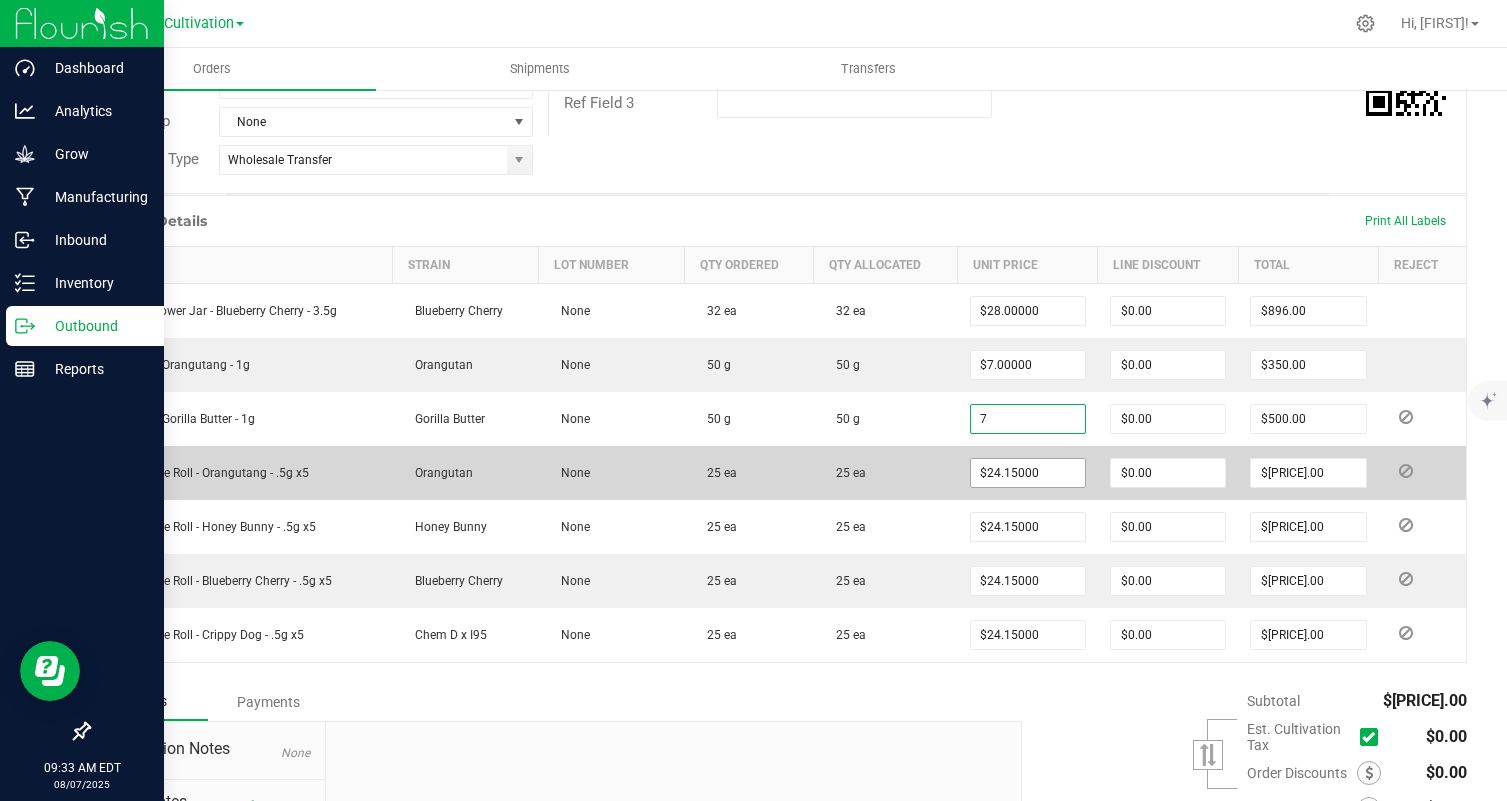 type on "$7.00000" 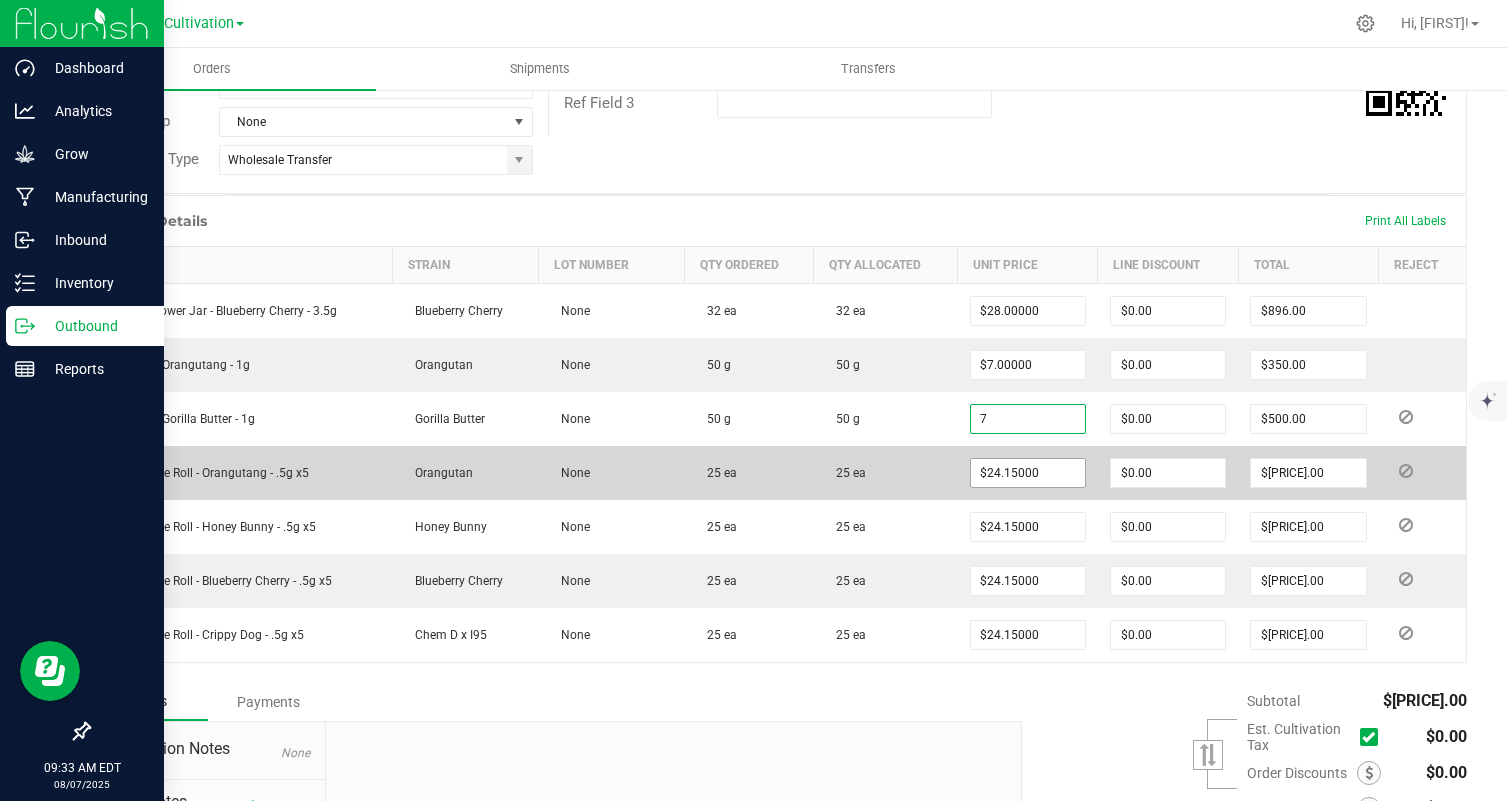 type on "$350.00" 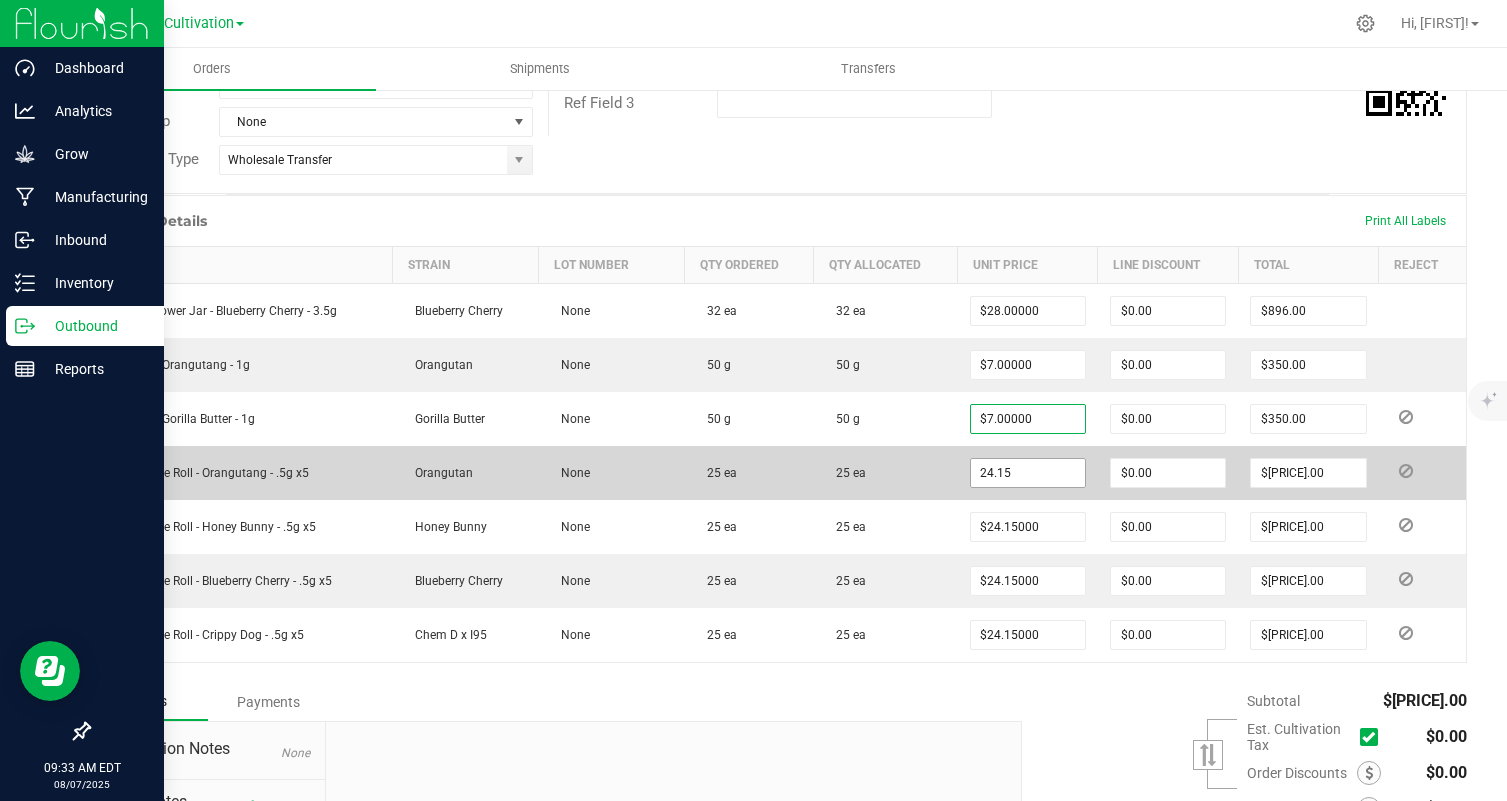 click on "24.15" at bounding box center (1028, 473) 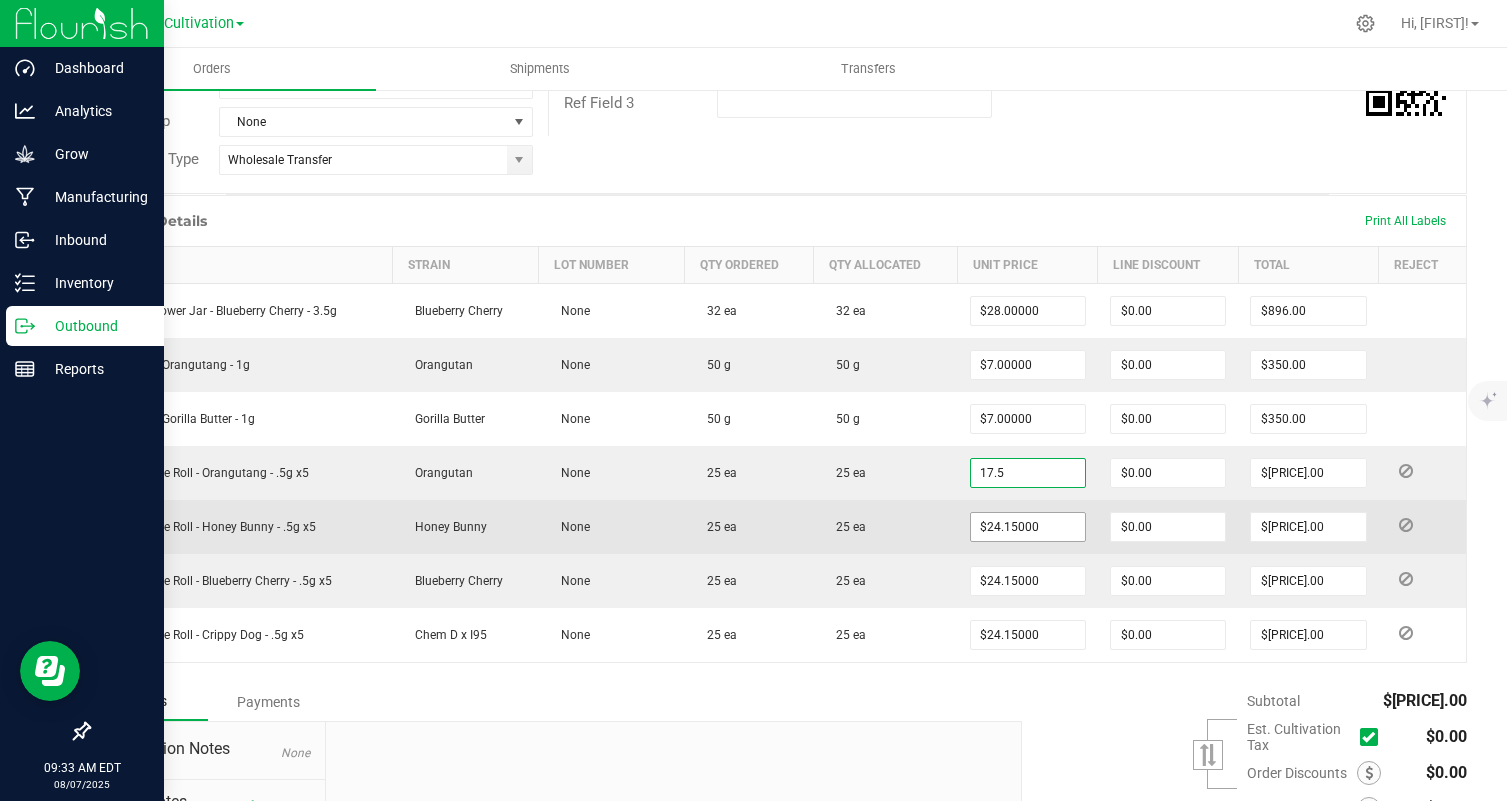 type on "$17.50000" 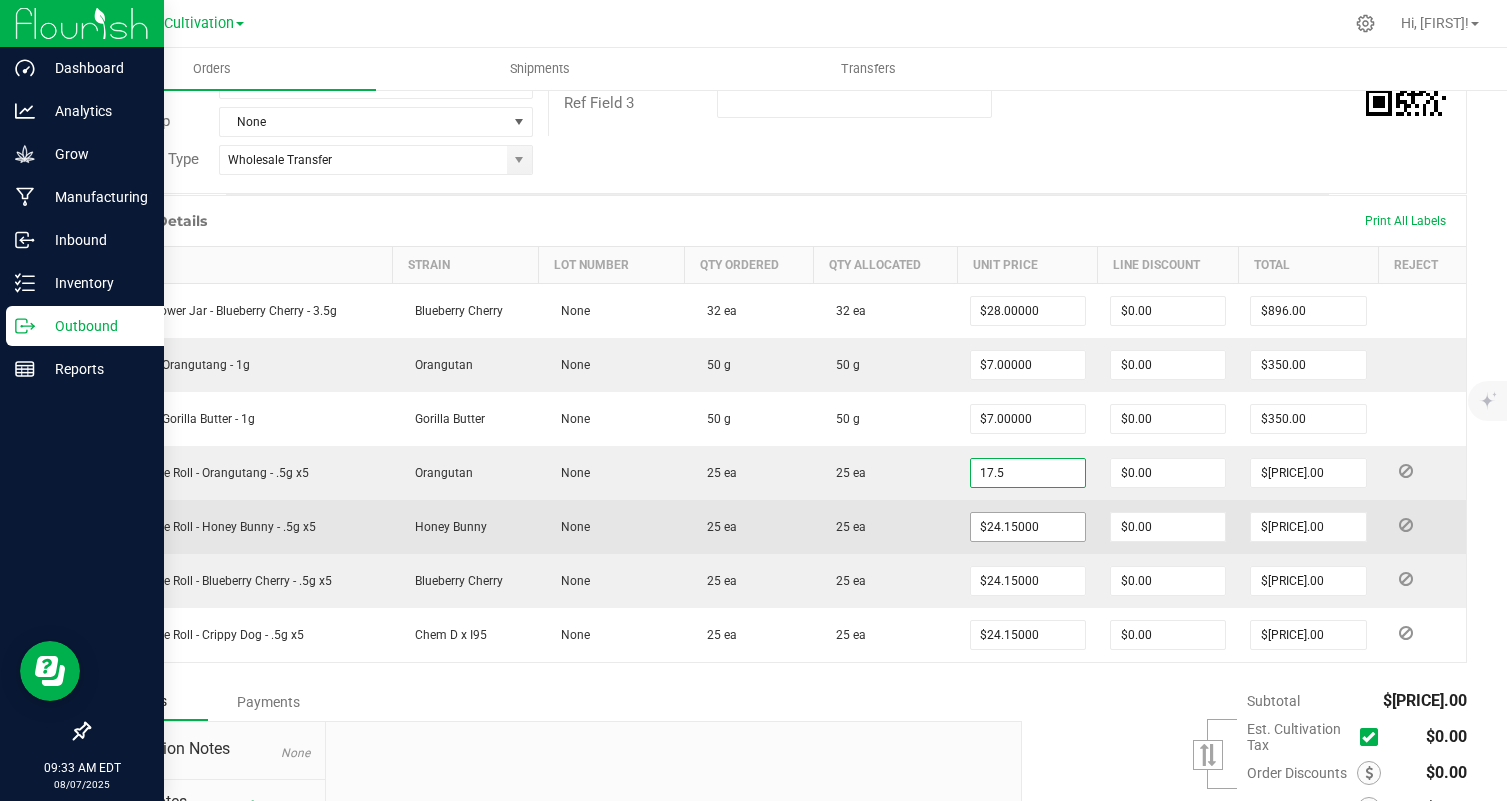 type on "$437.50" 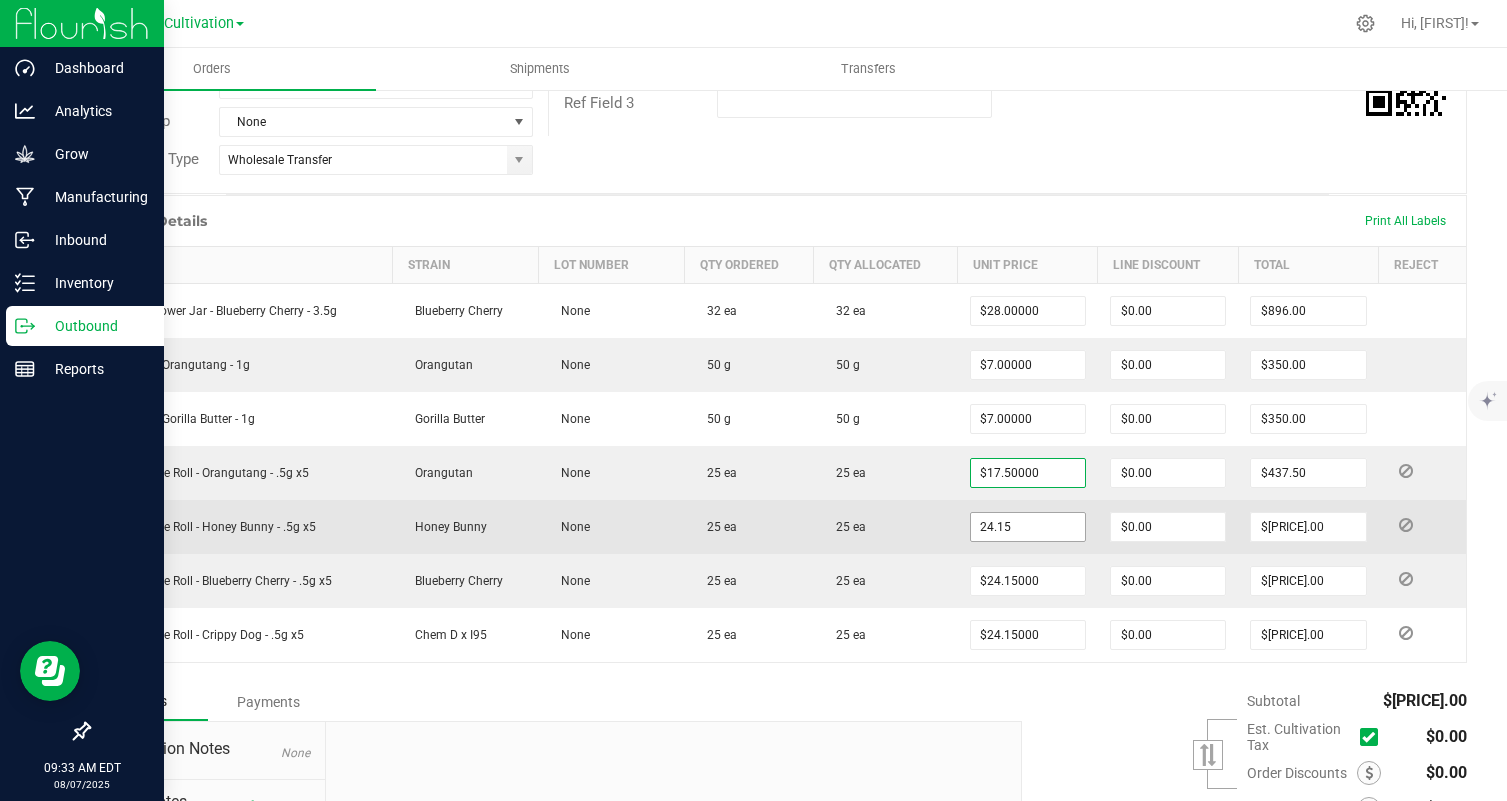 click on "24.15" at bounding box center [1028, 527] 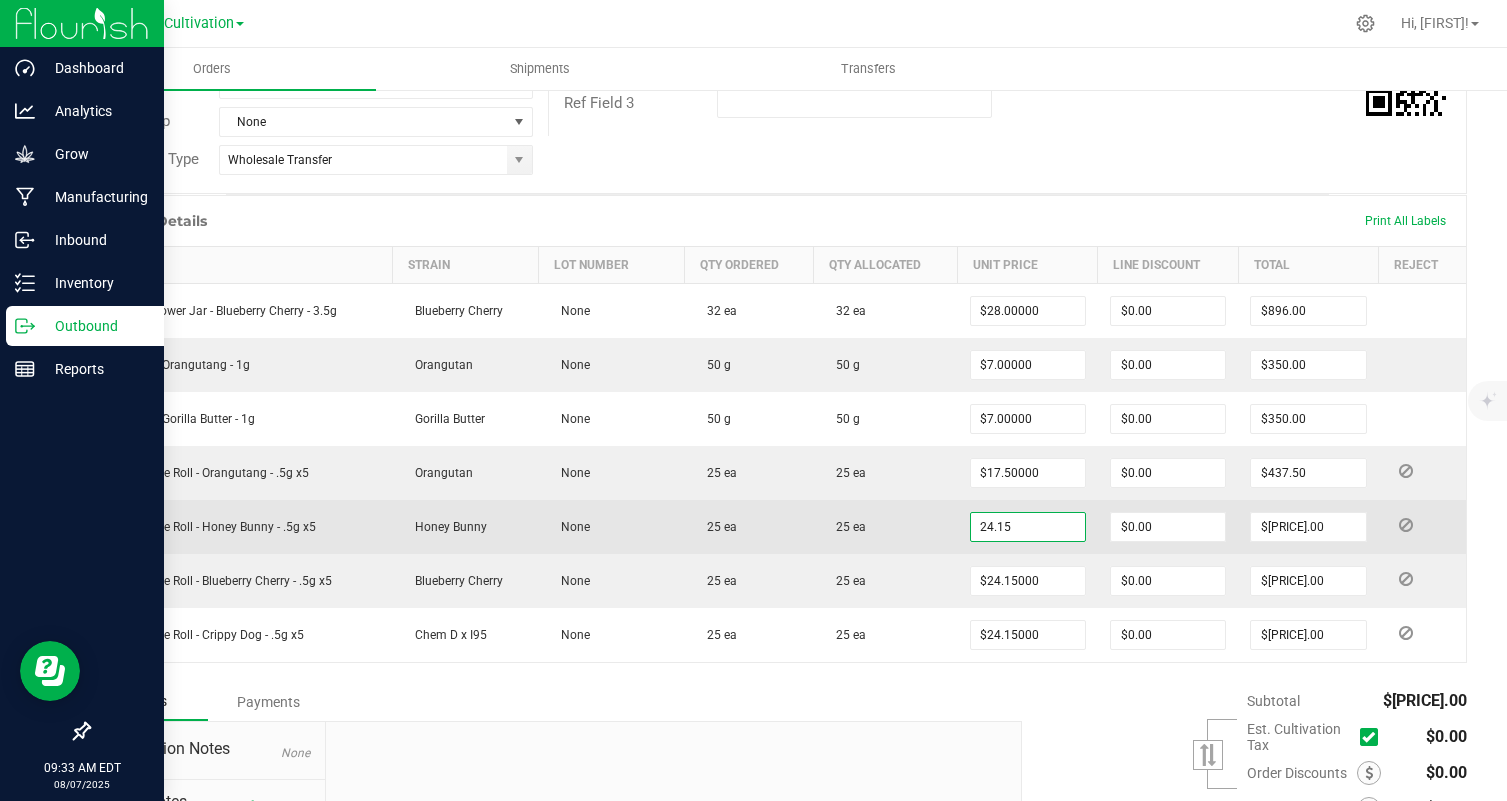 paste on "17." 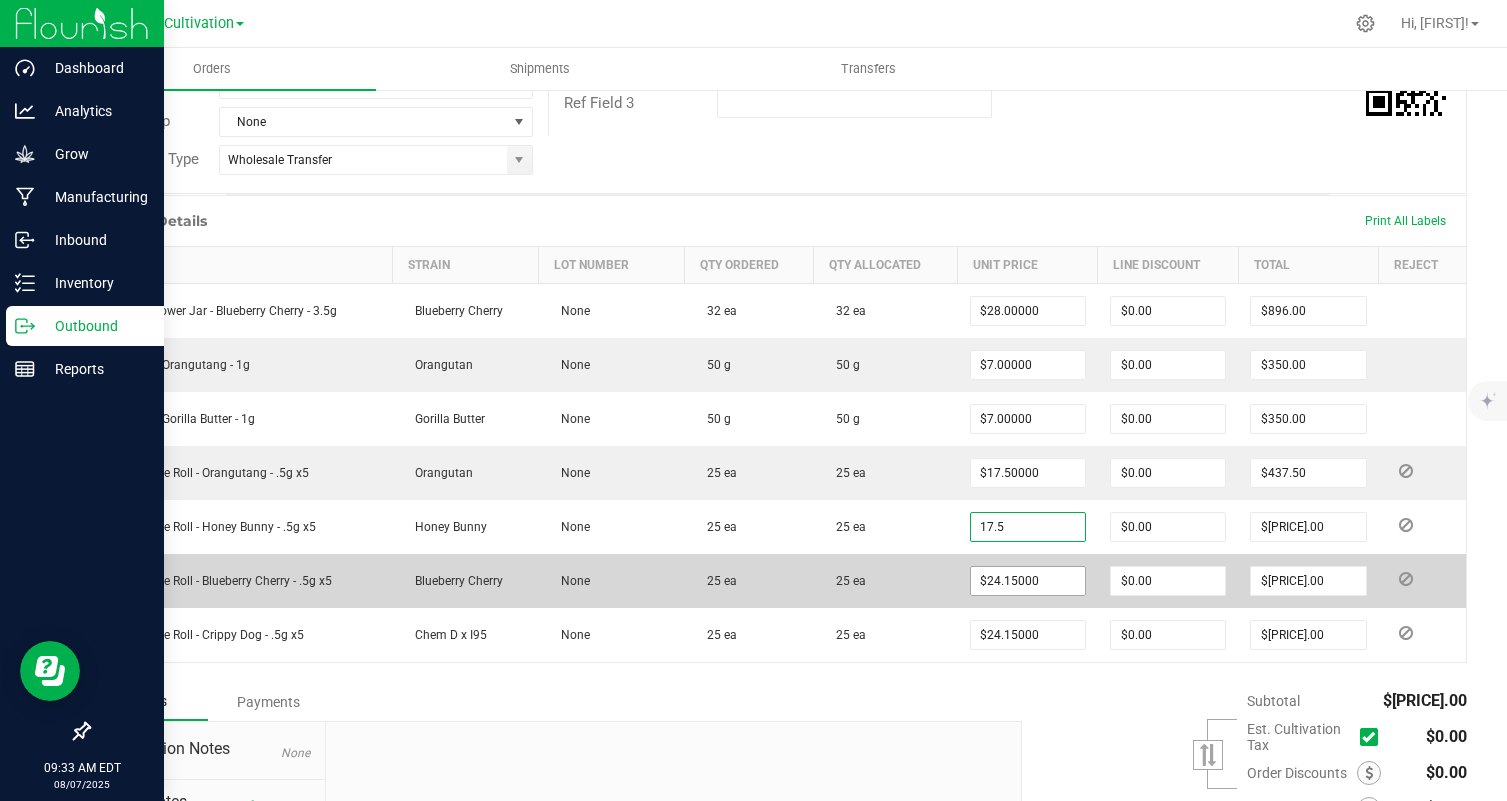 type on "$17.50000" 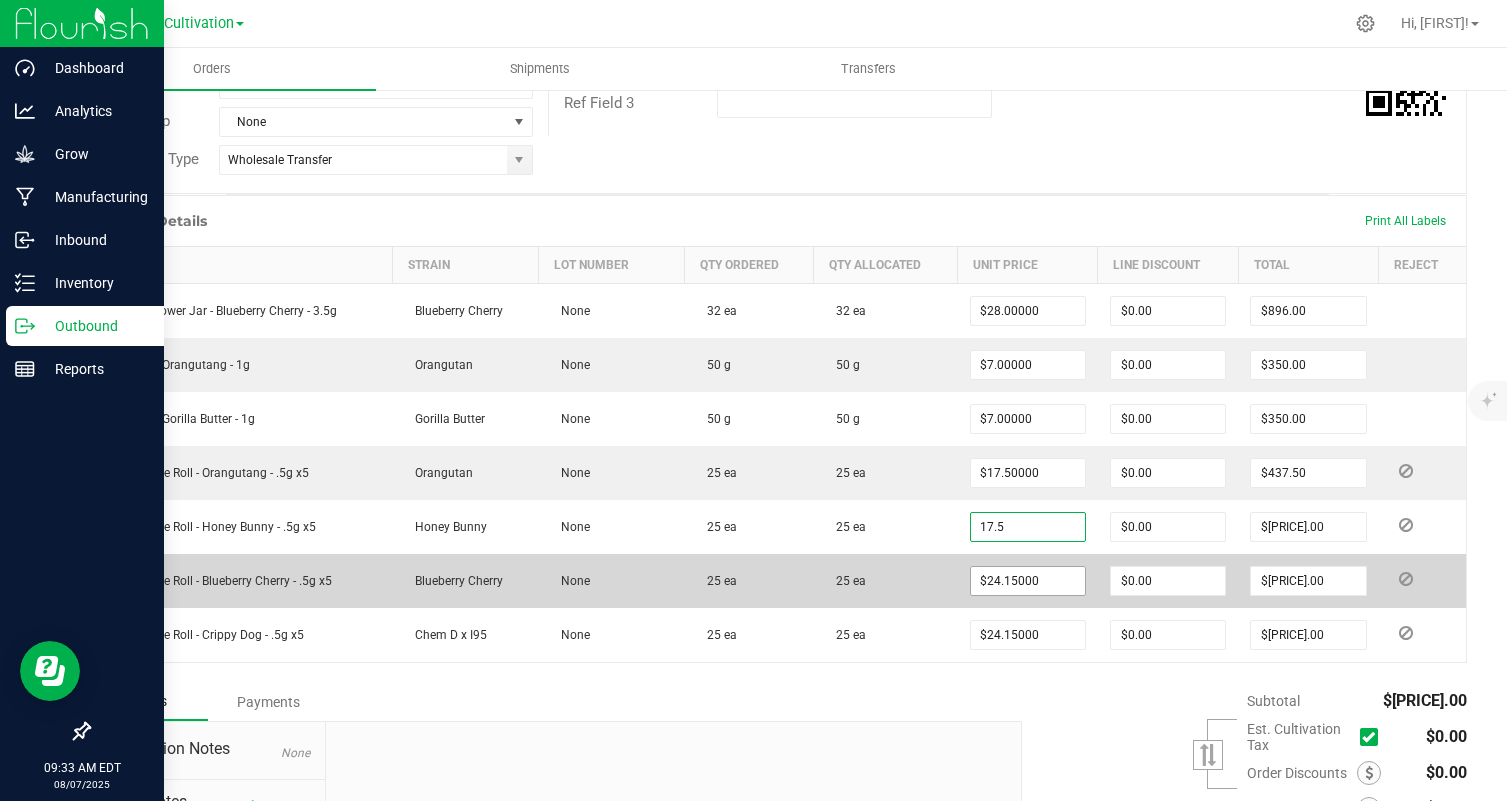 type on "$437.50" 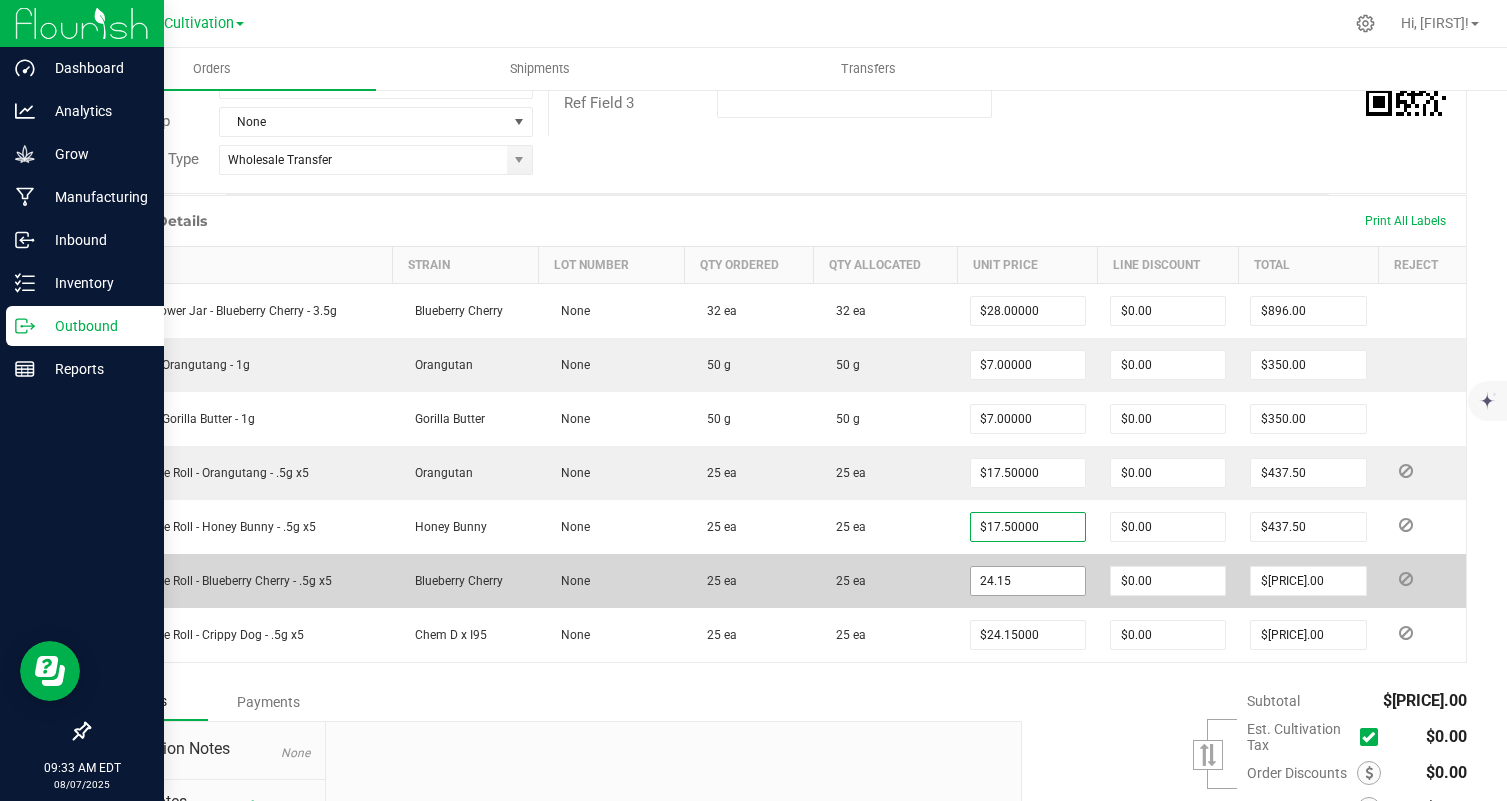 click on "24.15" at bounding box center (1028, 581) 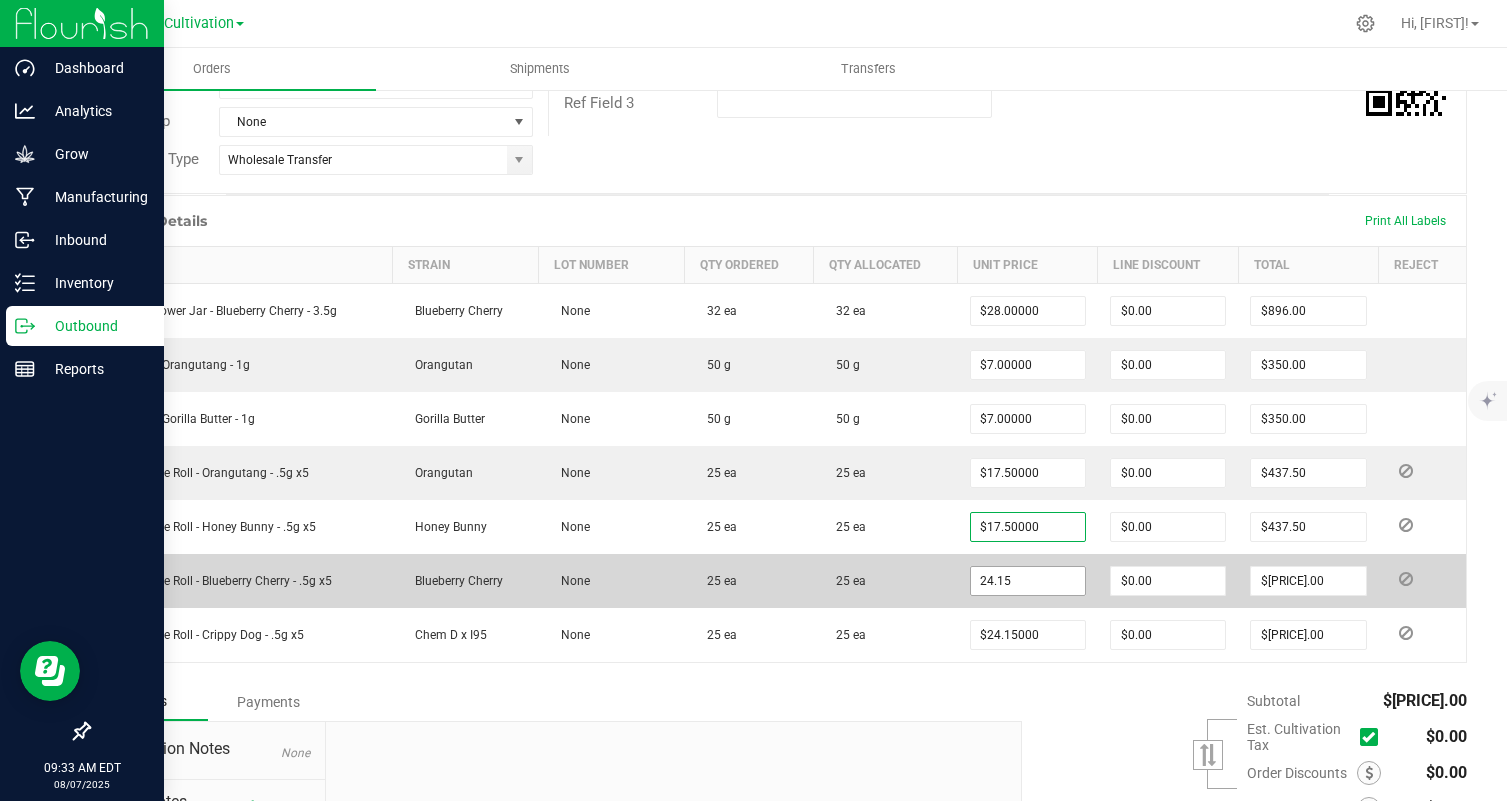paste on "17." 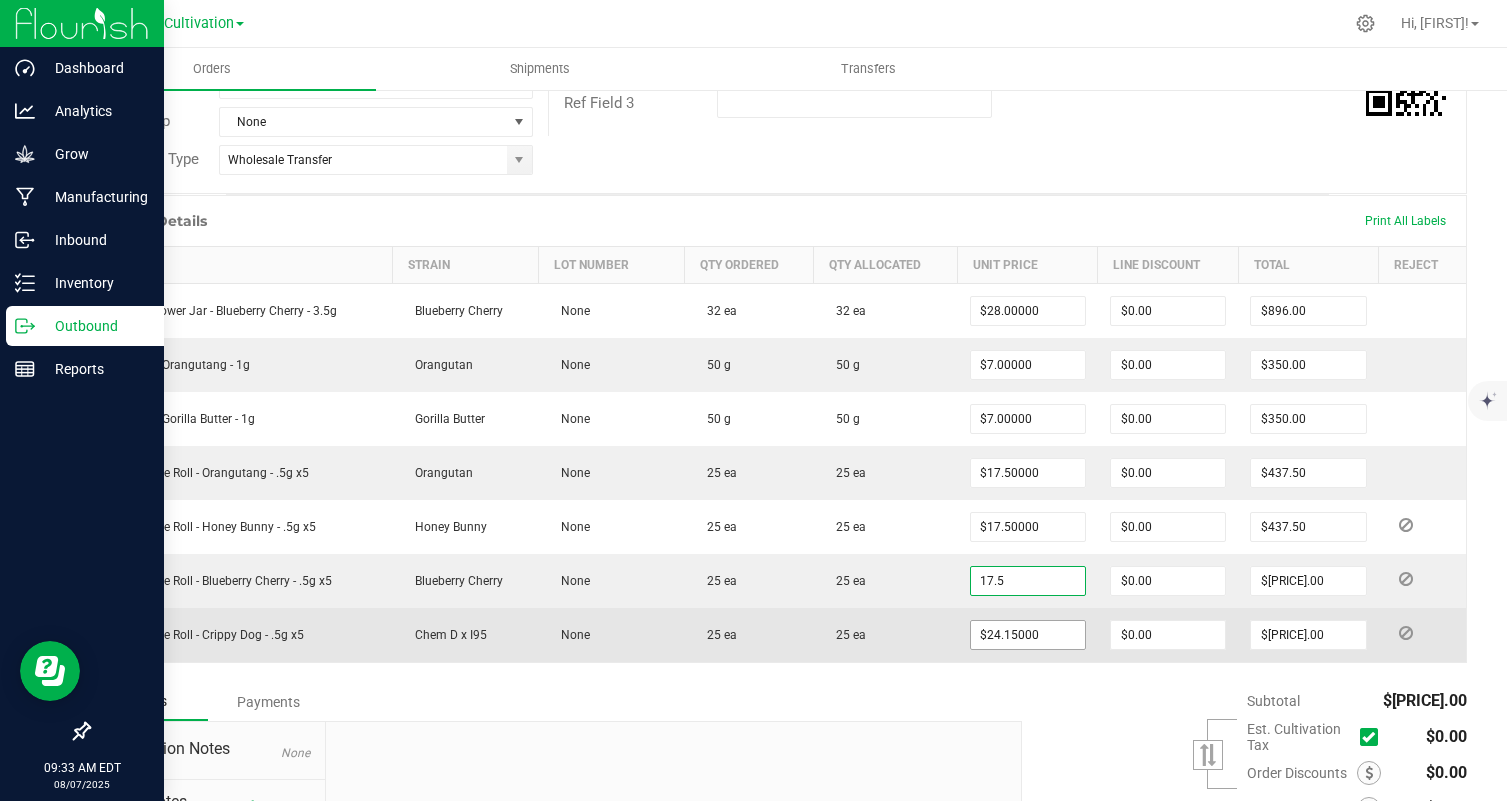 type on "$17.50000" 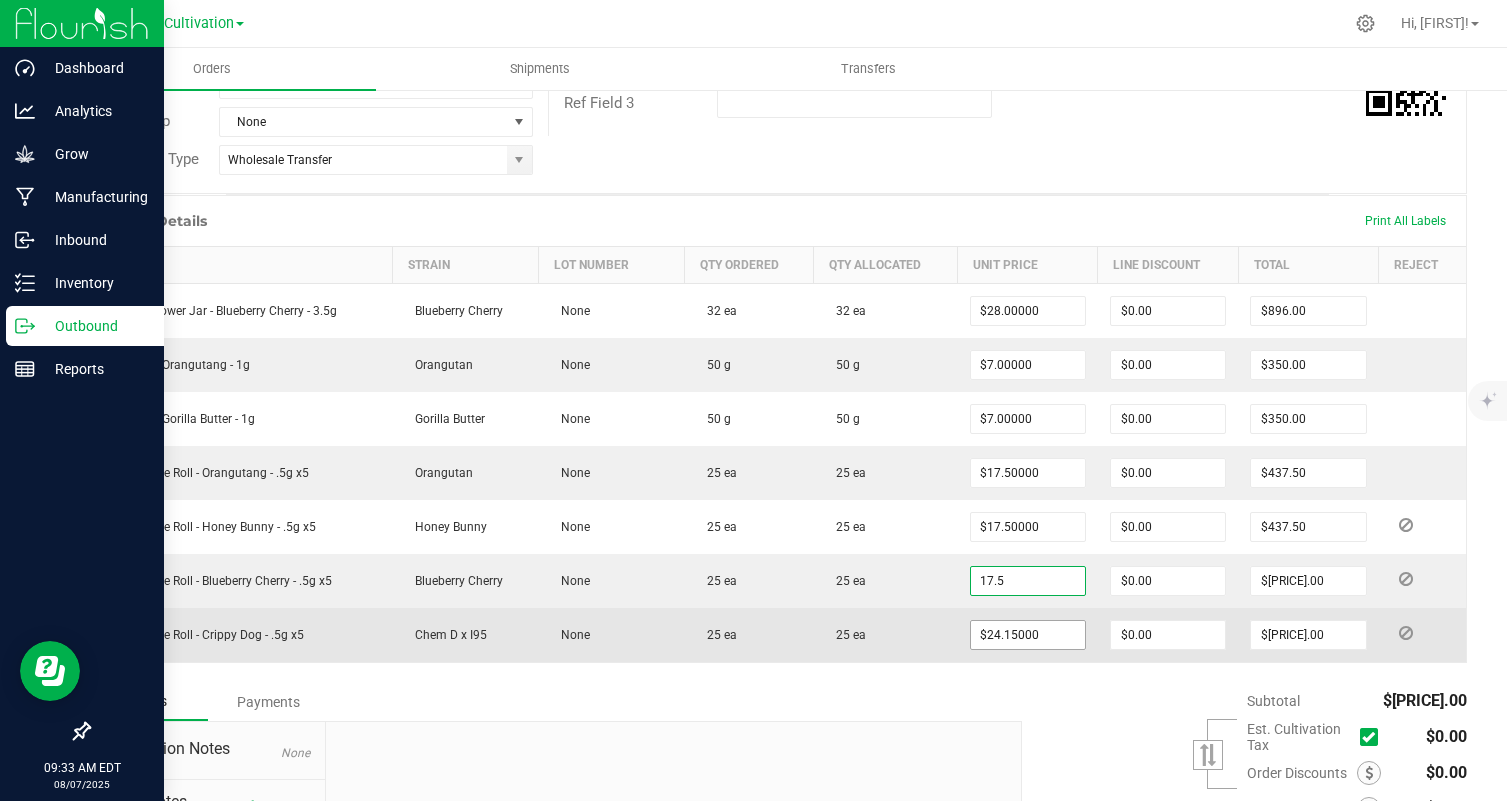type on "$437.50" 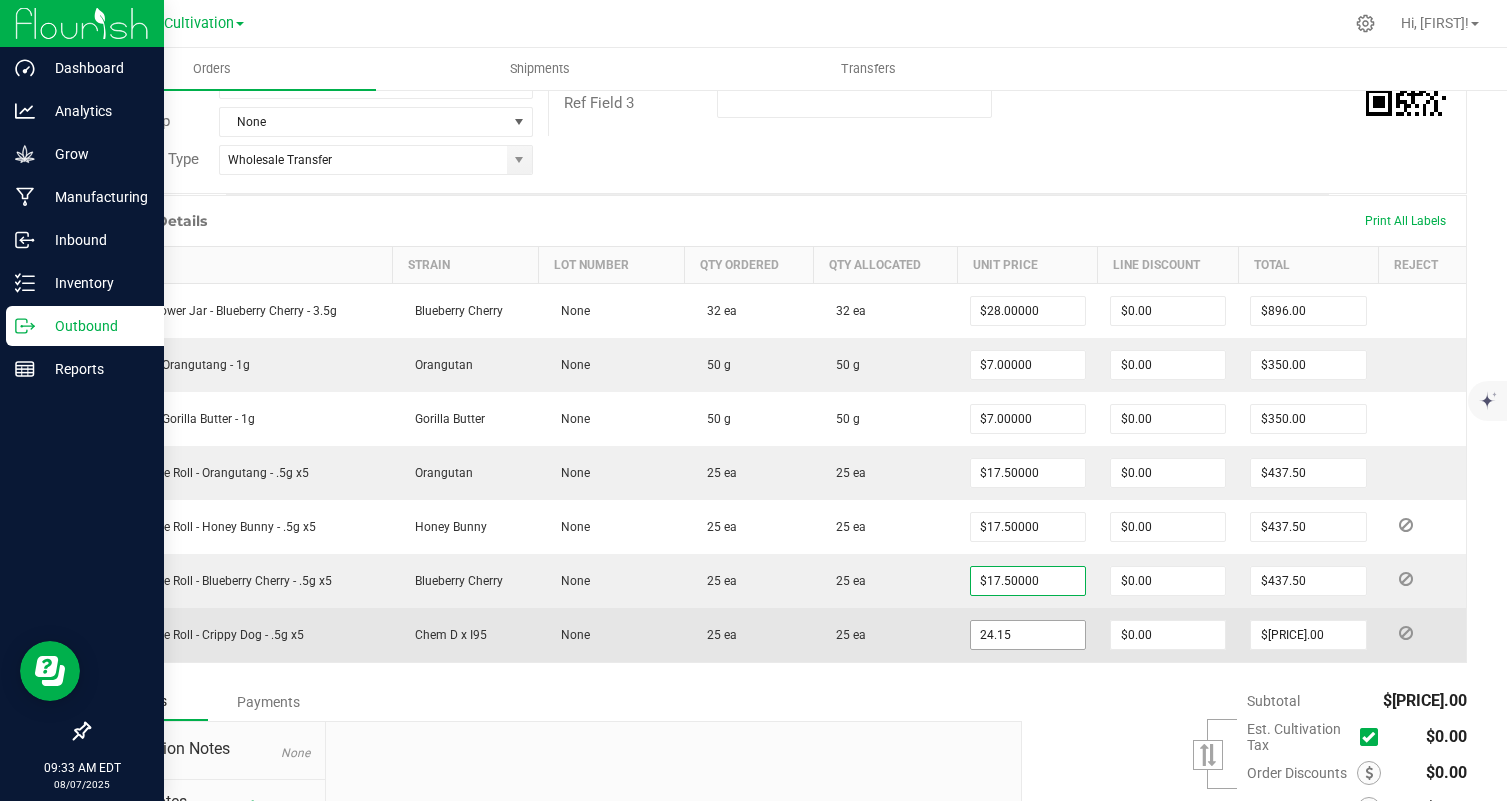 click on "24.15" at bounding box center (1028, 635) 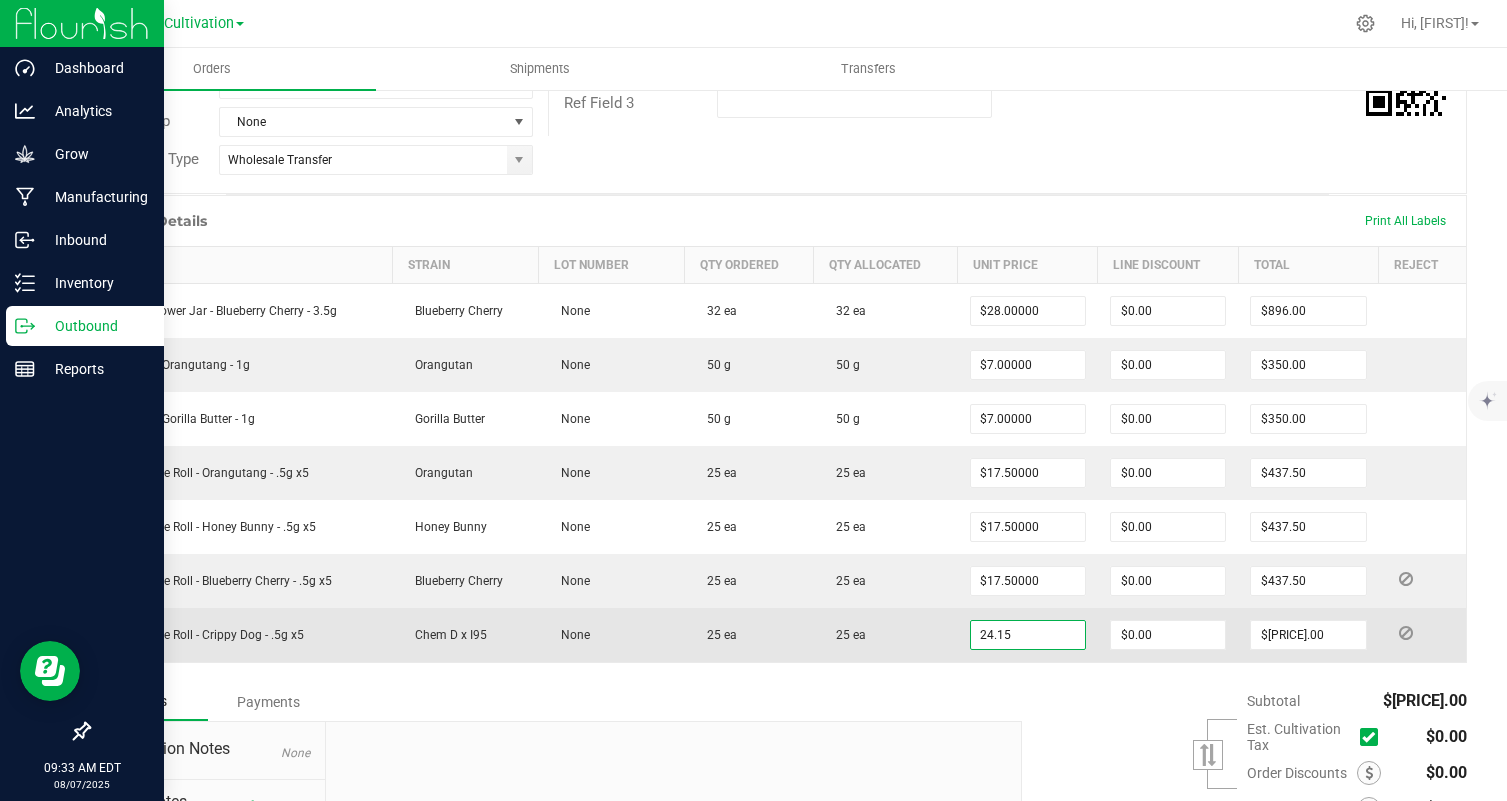 paste on "17." 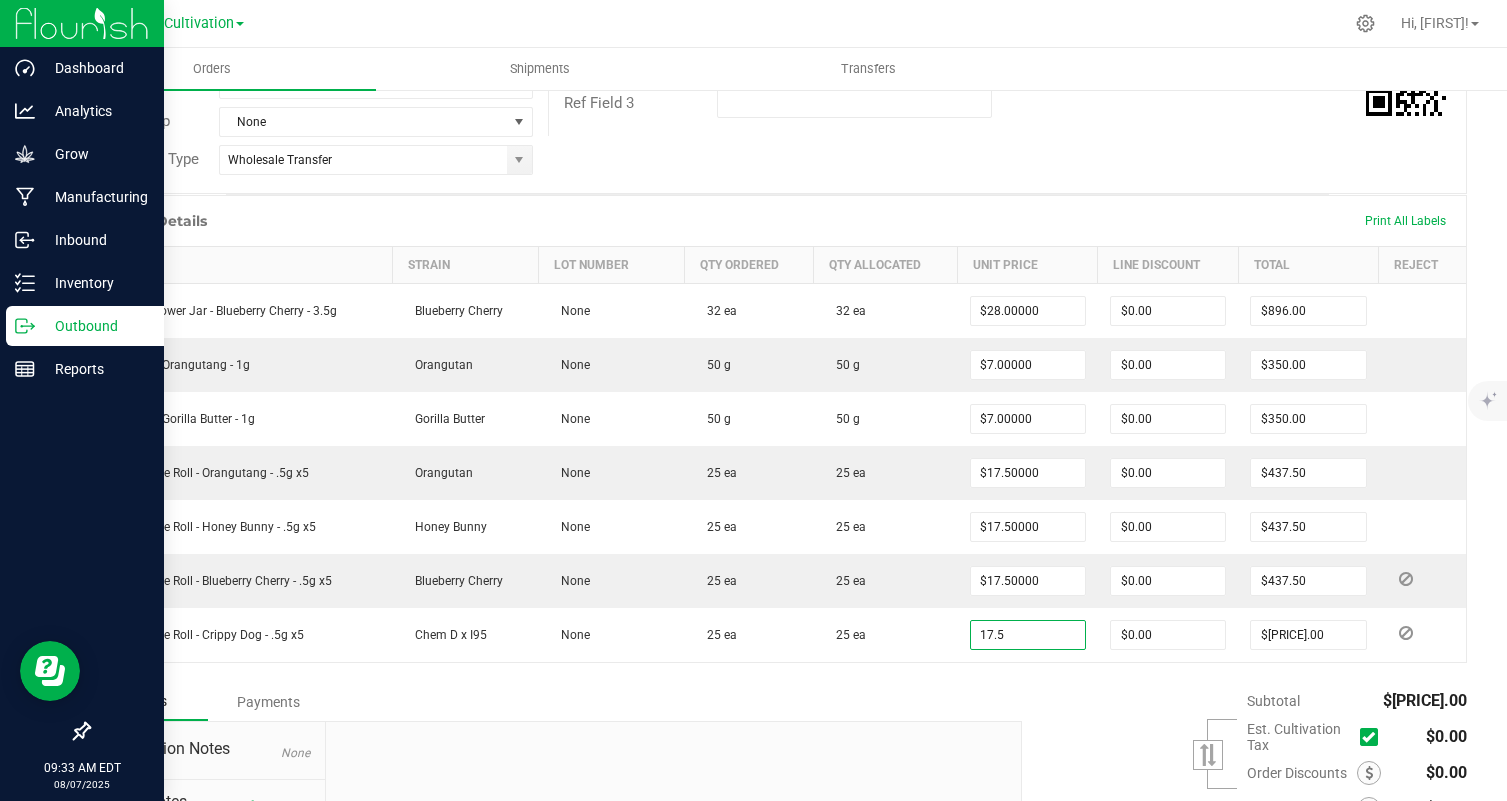 type on "$17.50000" 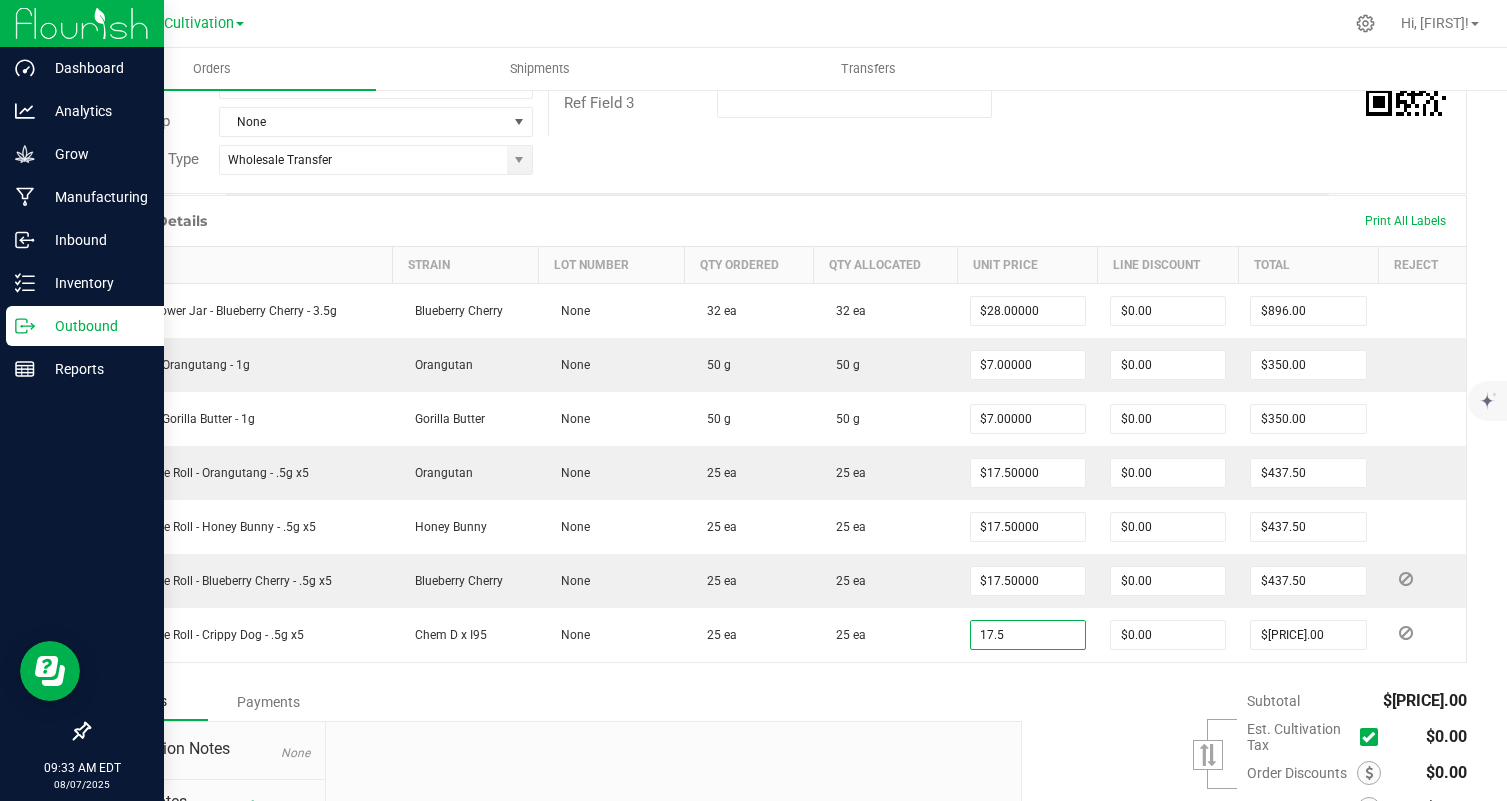 type on "$437.50" 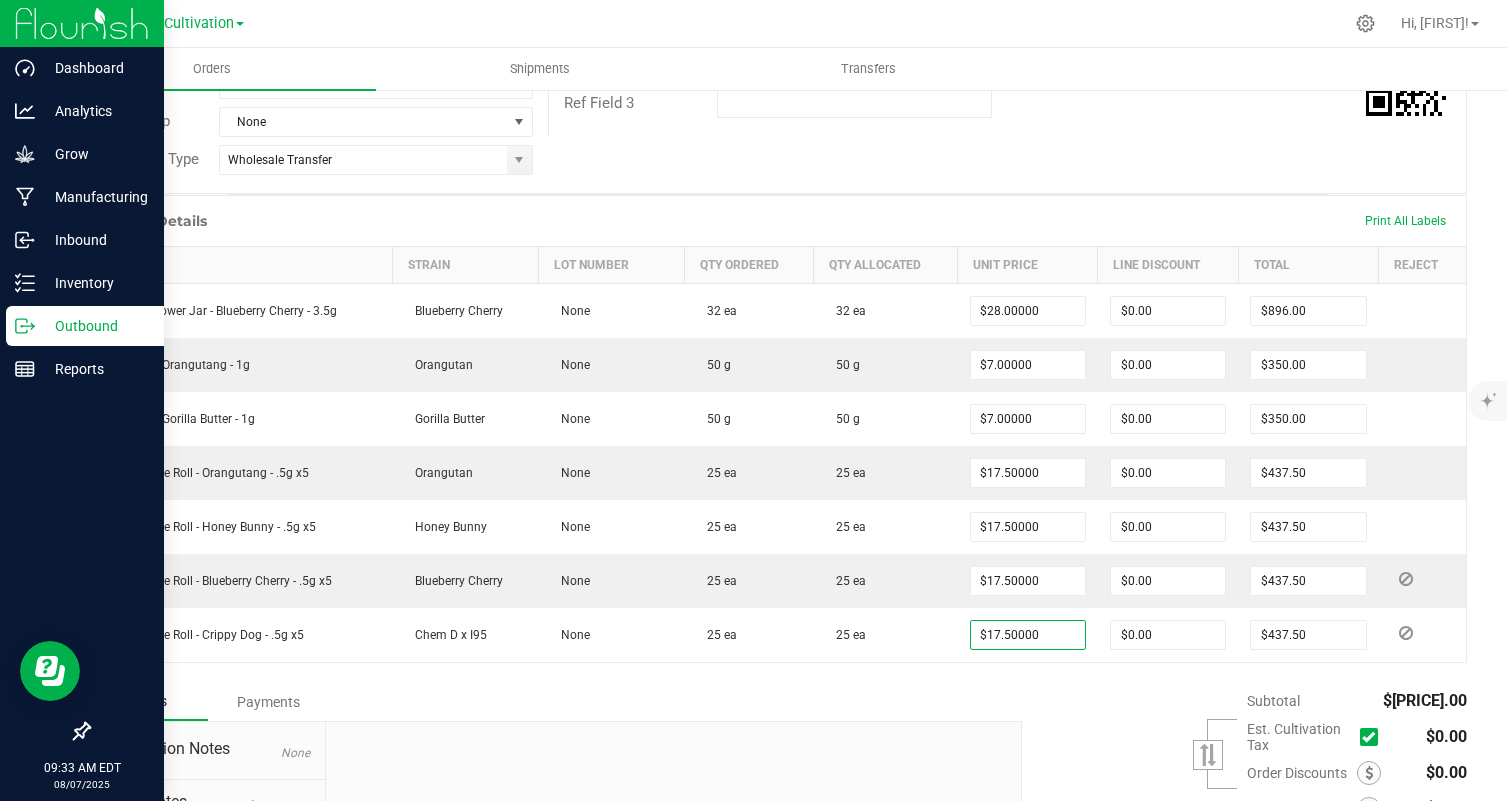 click on "Subtotal
$[PRICE]
Est. Cultivation Tax" at bounding box center (1237, 809) 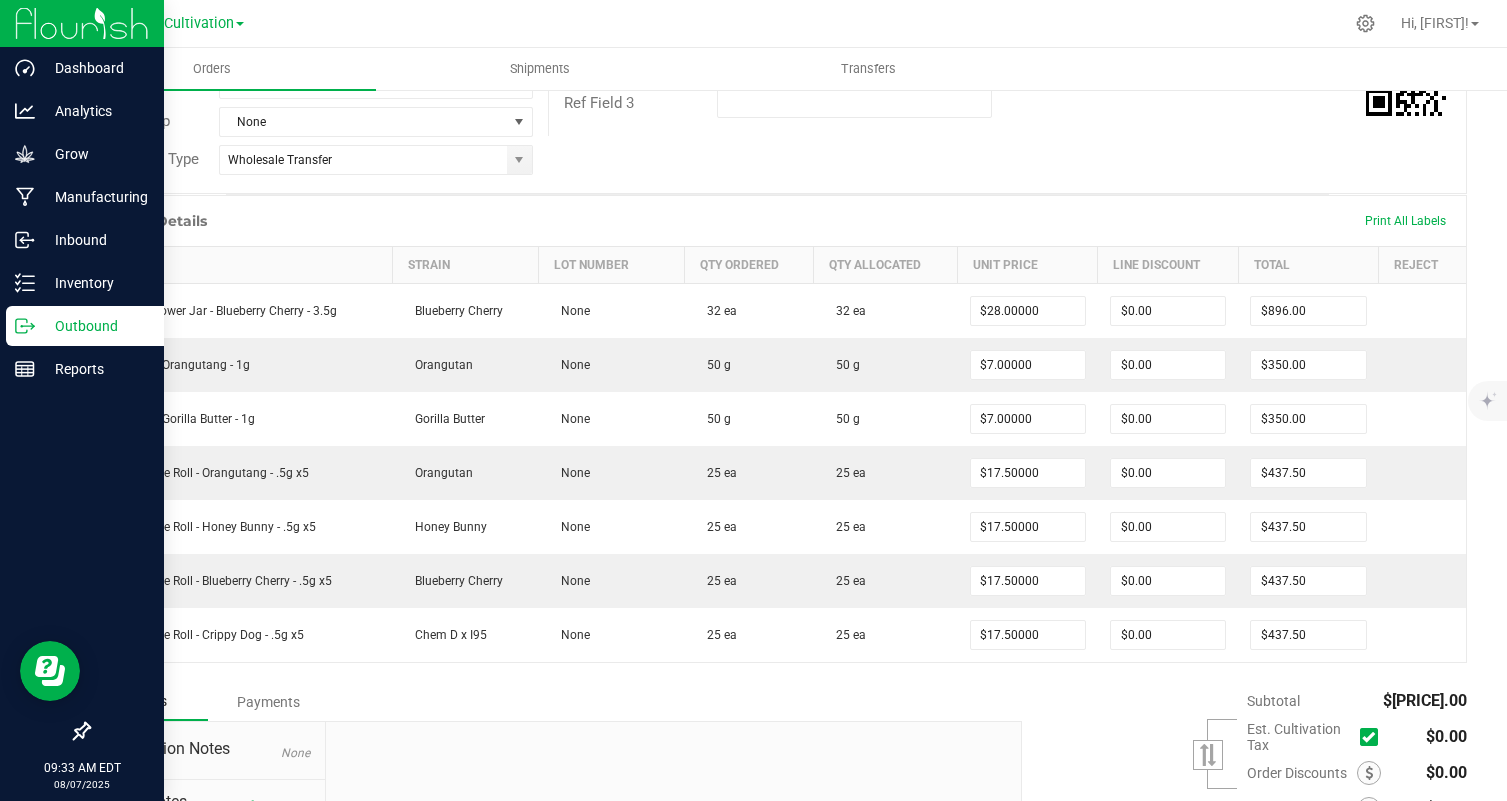 scroll, scrollTop: 0, scrollLeft: 0, axis: both 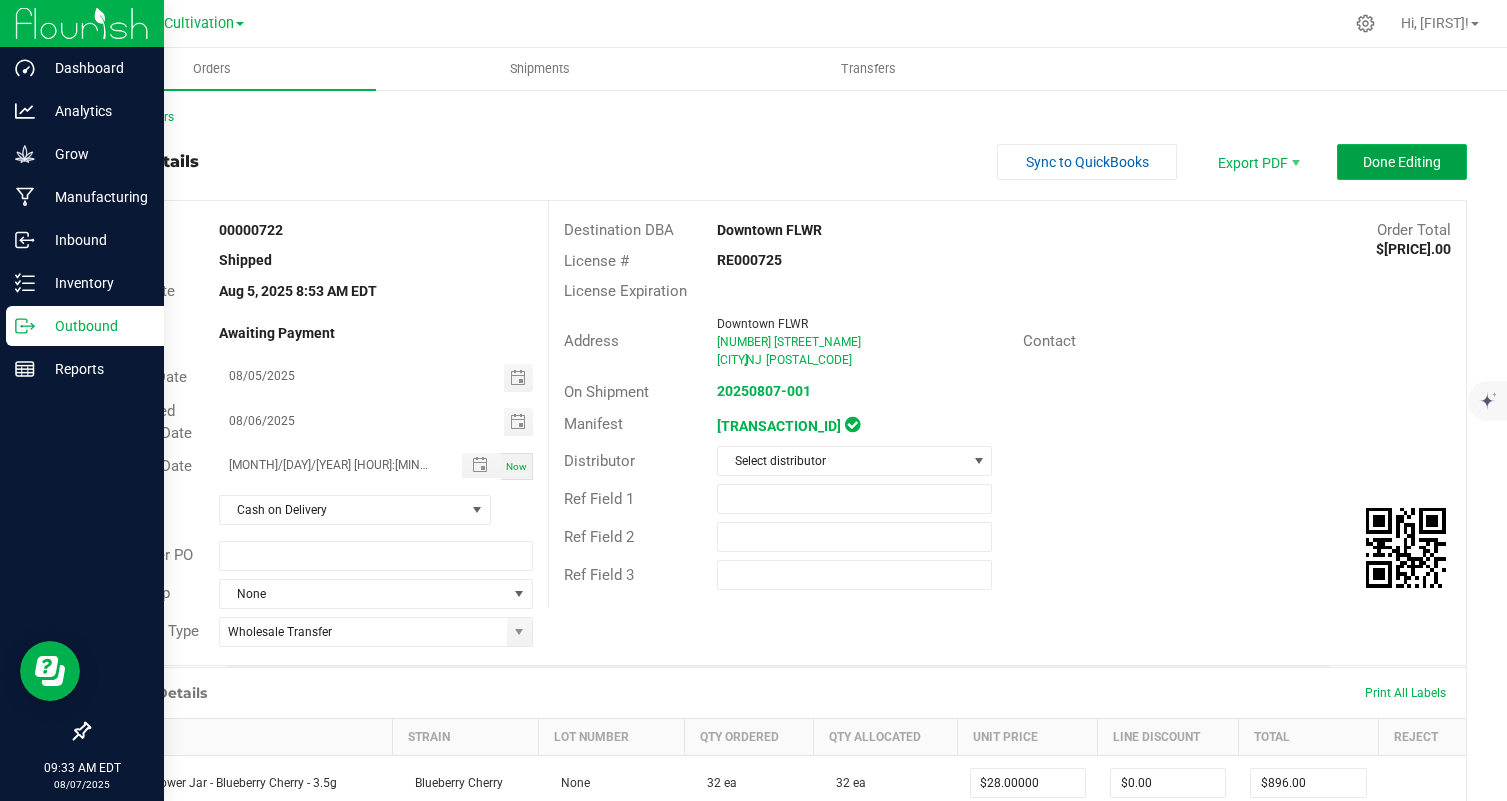 click on "Done Editing" at bounding box center [1402, 162] 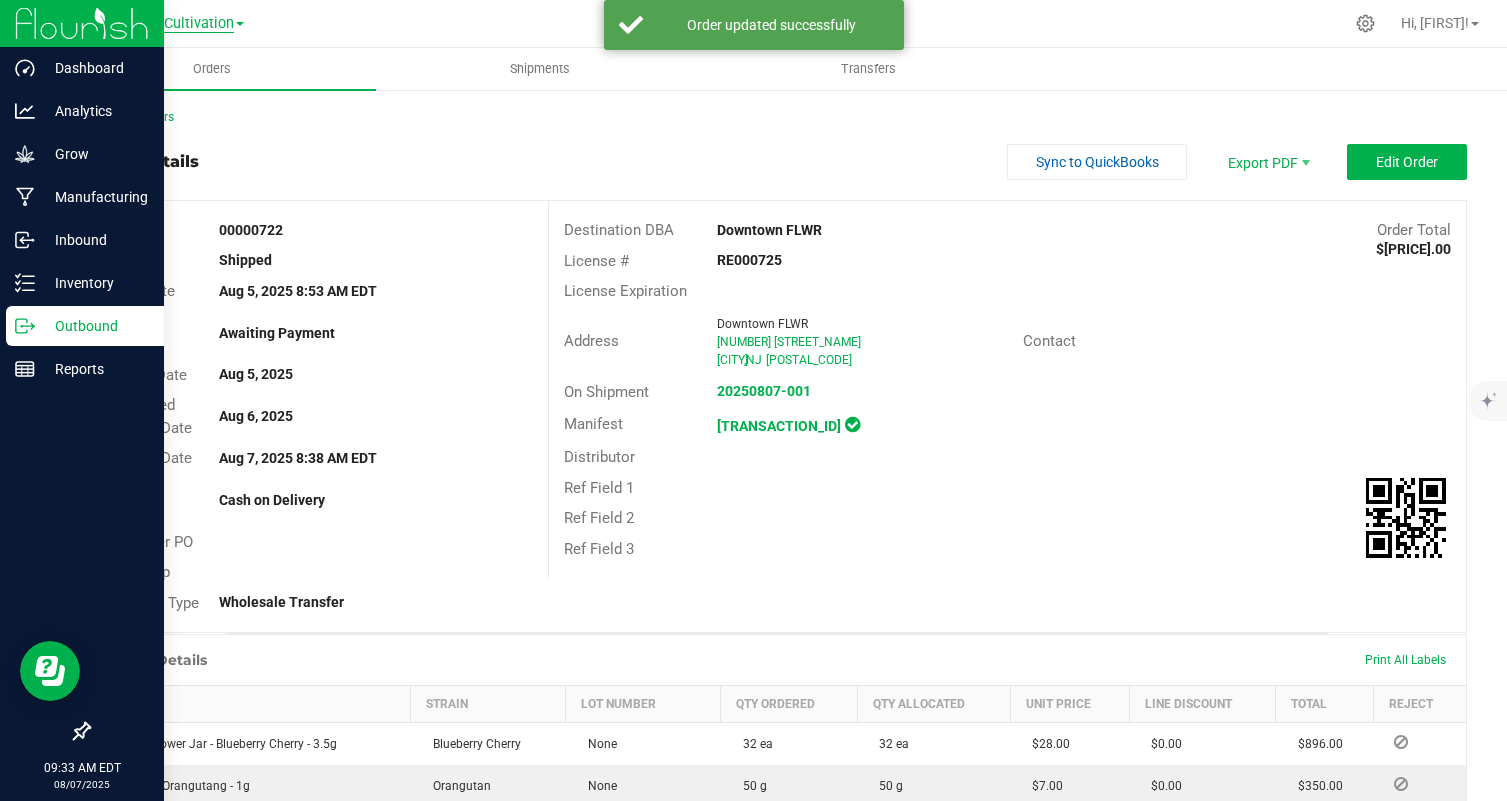 click on "Cultivation" at bounding box center [199, 24] 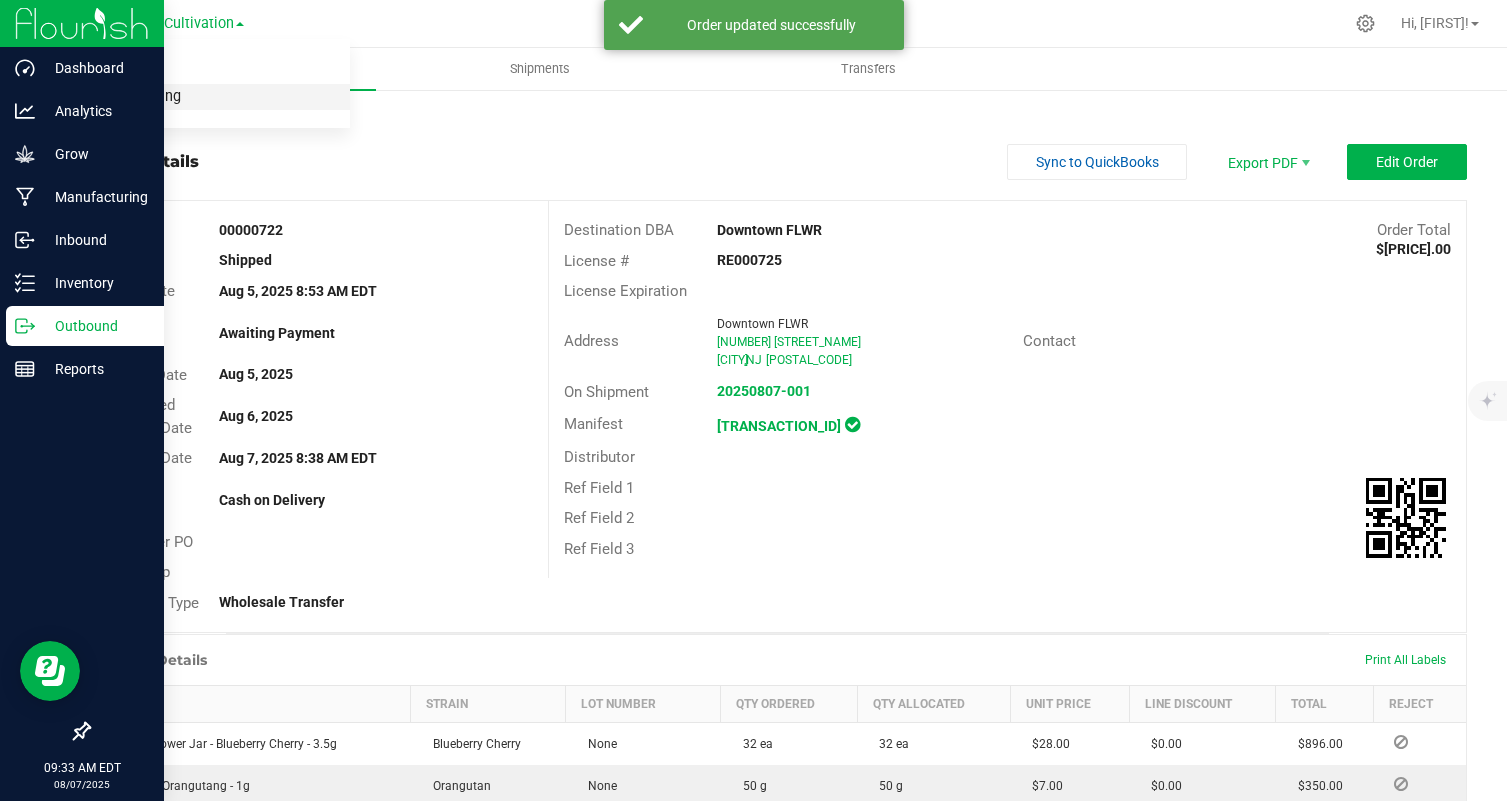 click on "Manufacturing" at bounding box center [204, 97] 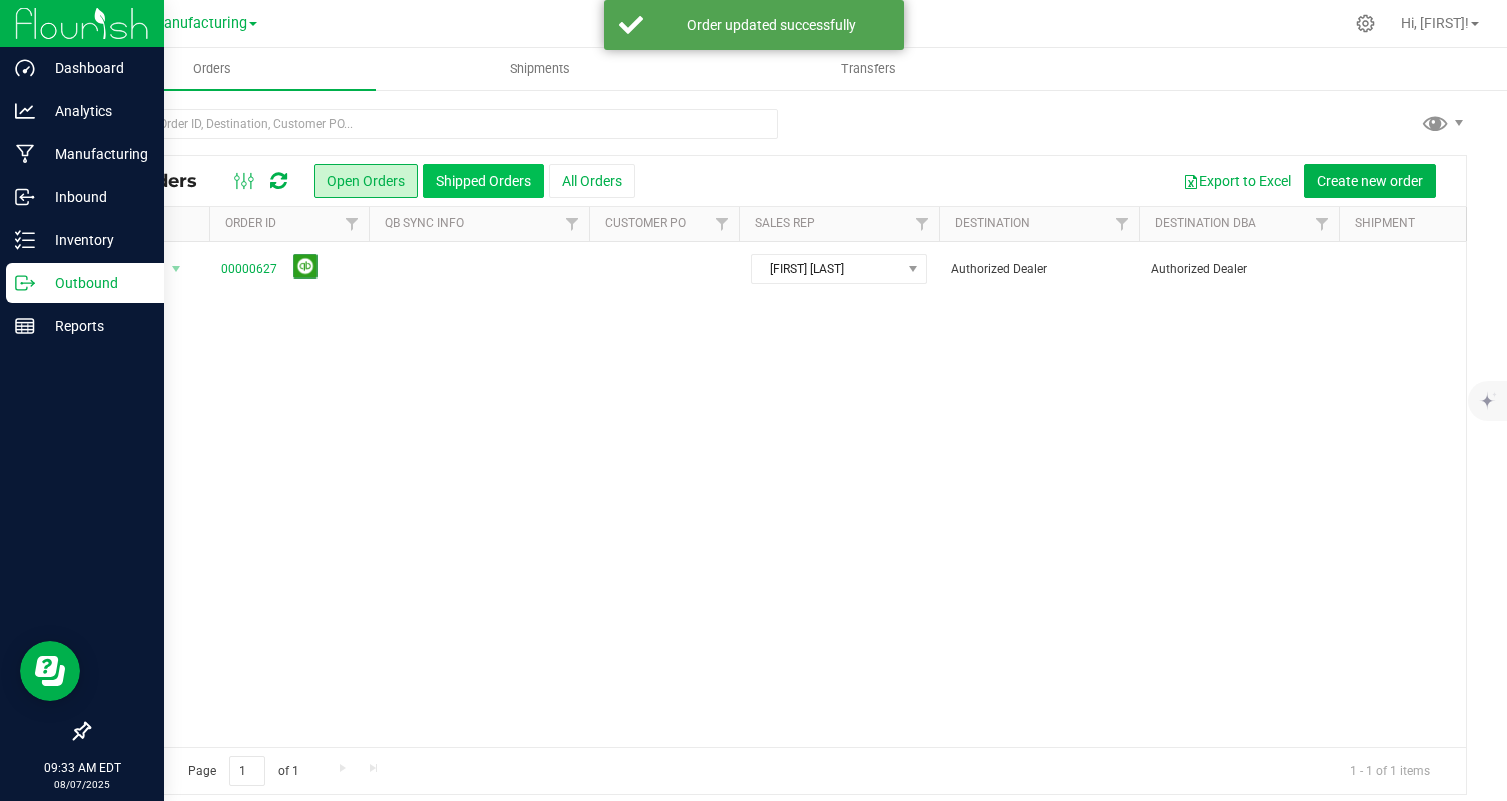 click on "Shipped Orders" at bounding box center [483, 181] 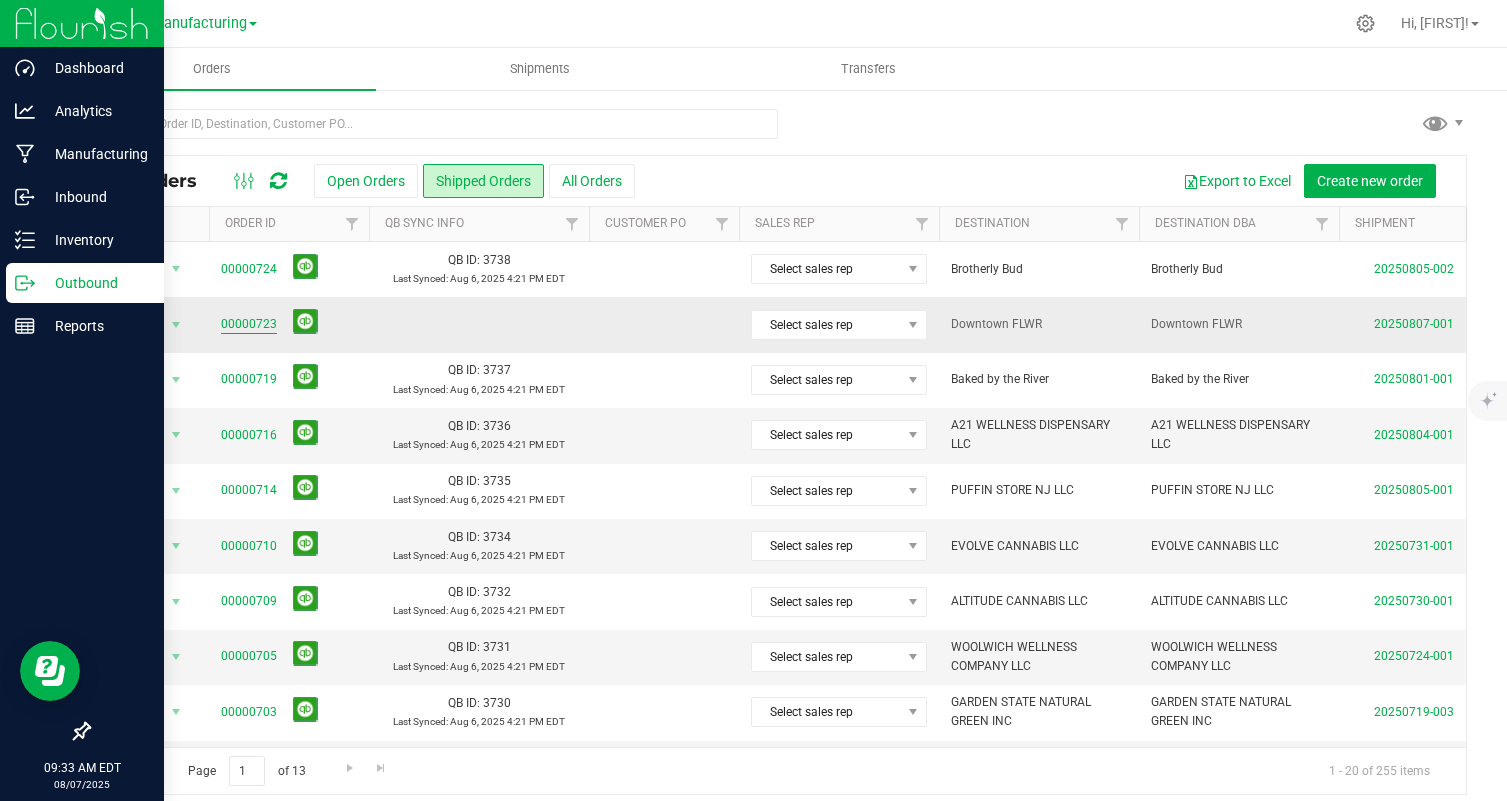 click on "00000723" at bounding box center (249, 324) 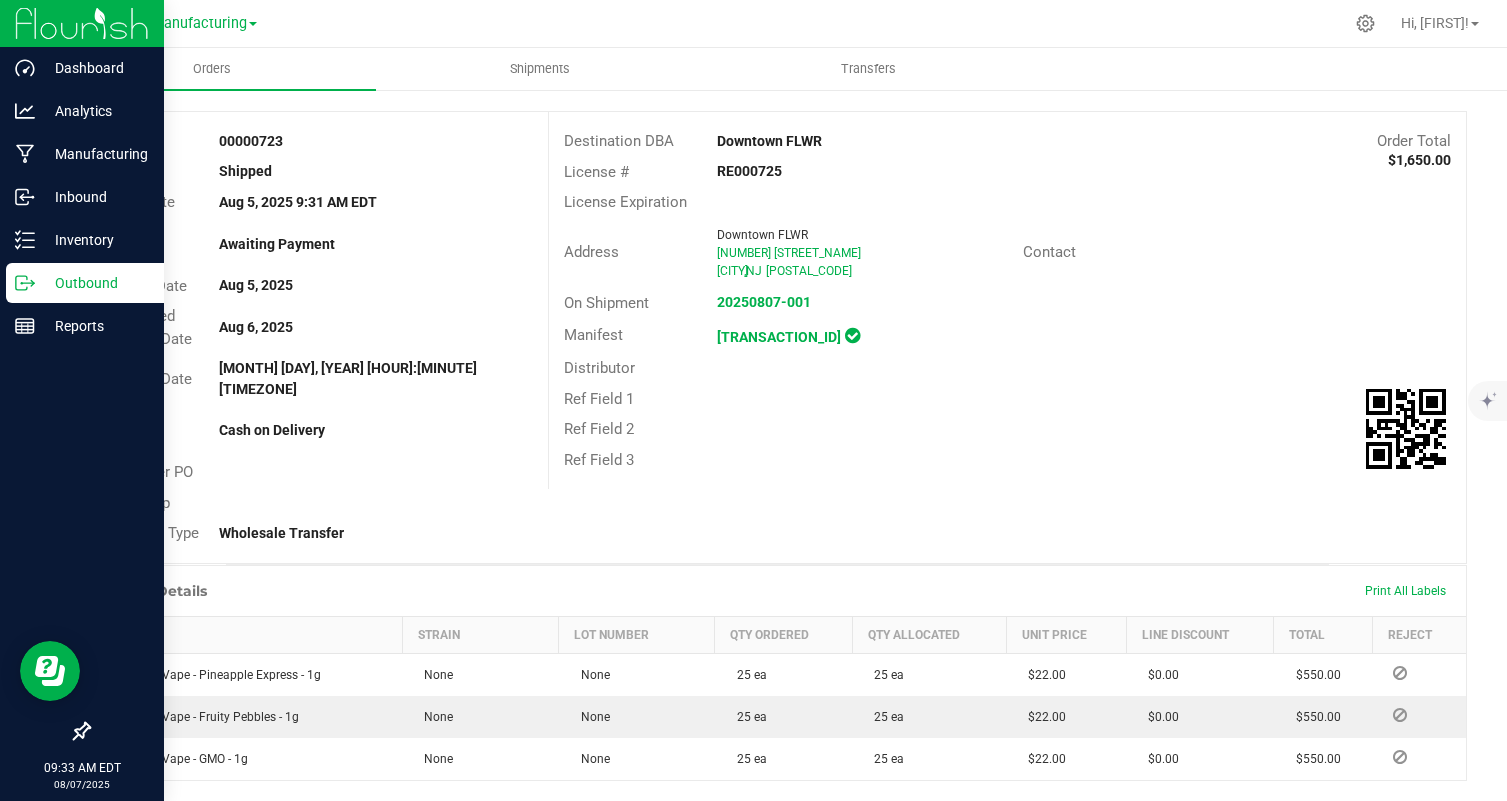 scroll, scrollTop: 0, scrollLeft: 0, axis: both 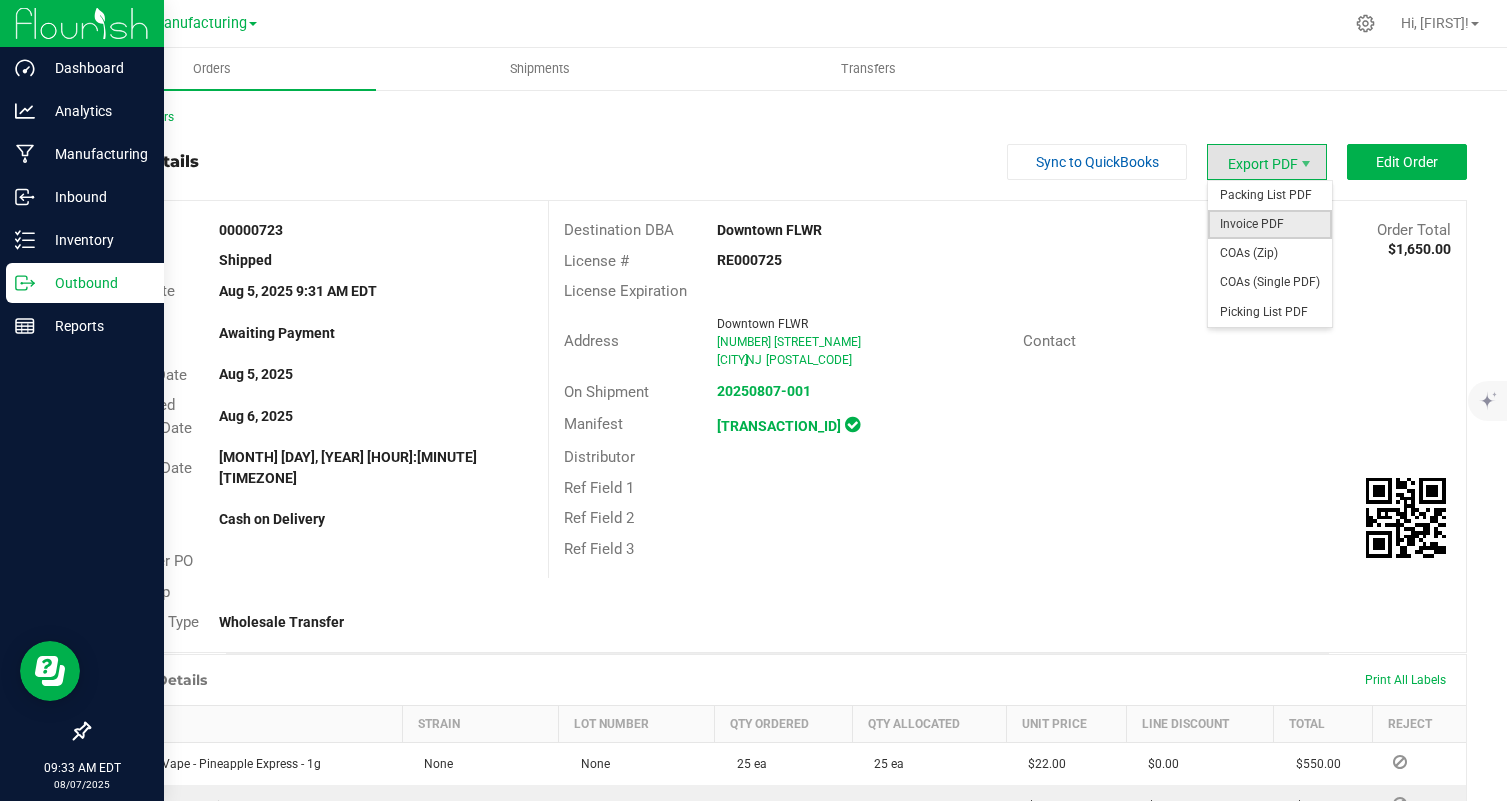 click on "Invoice PDF" at bounding box center [1270, 224] 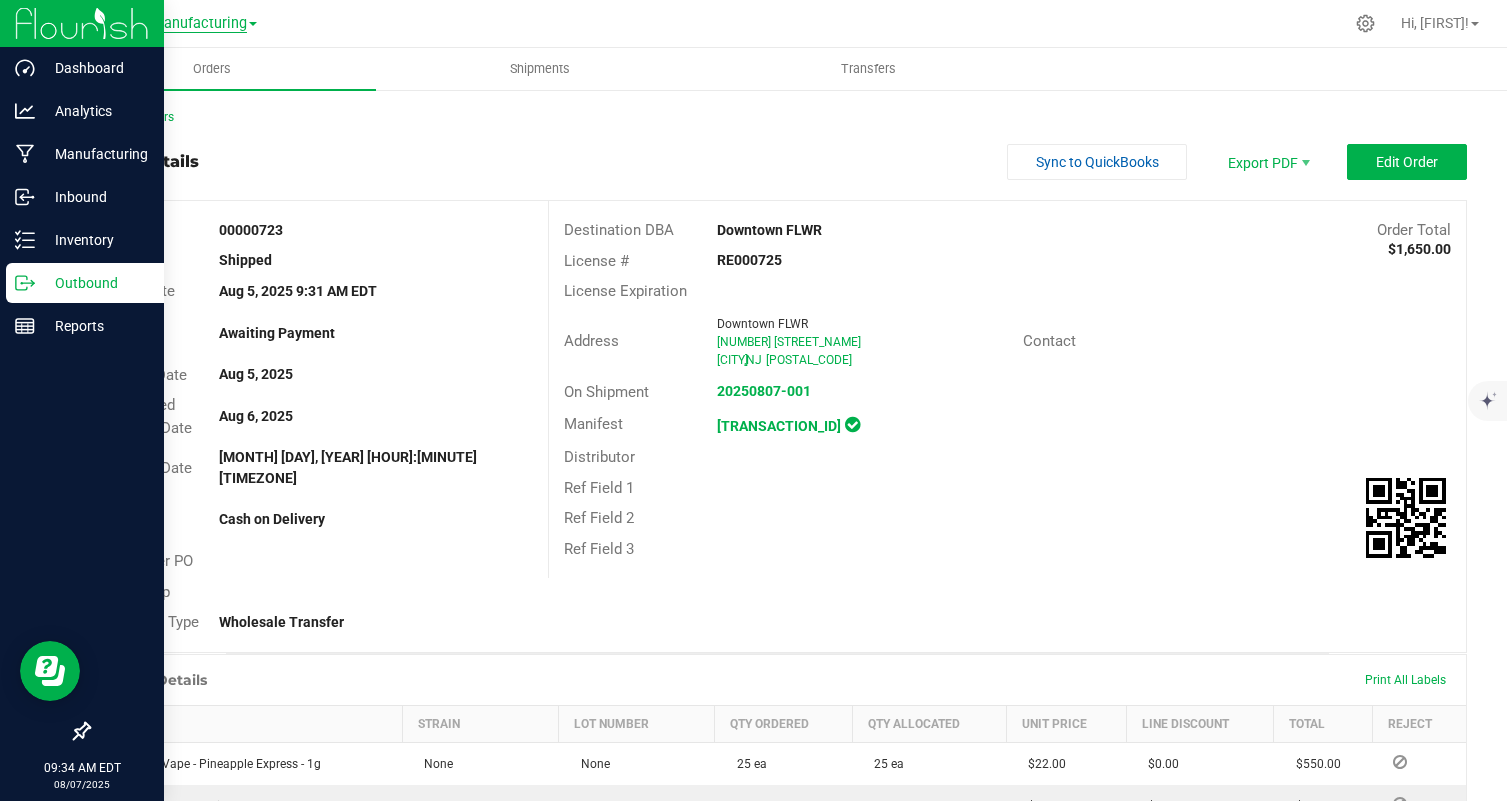 click on "Manufacturing" at bounding box center (199, 24) 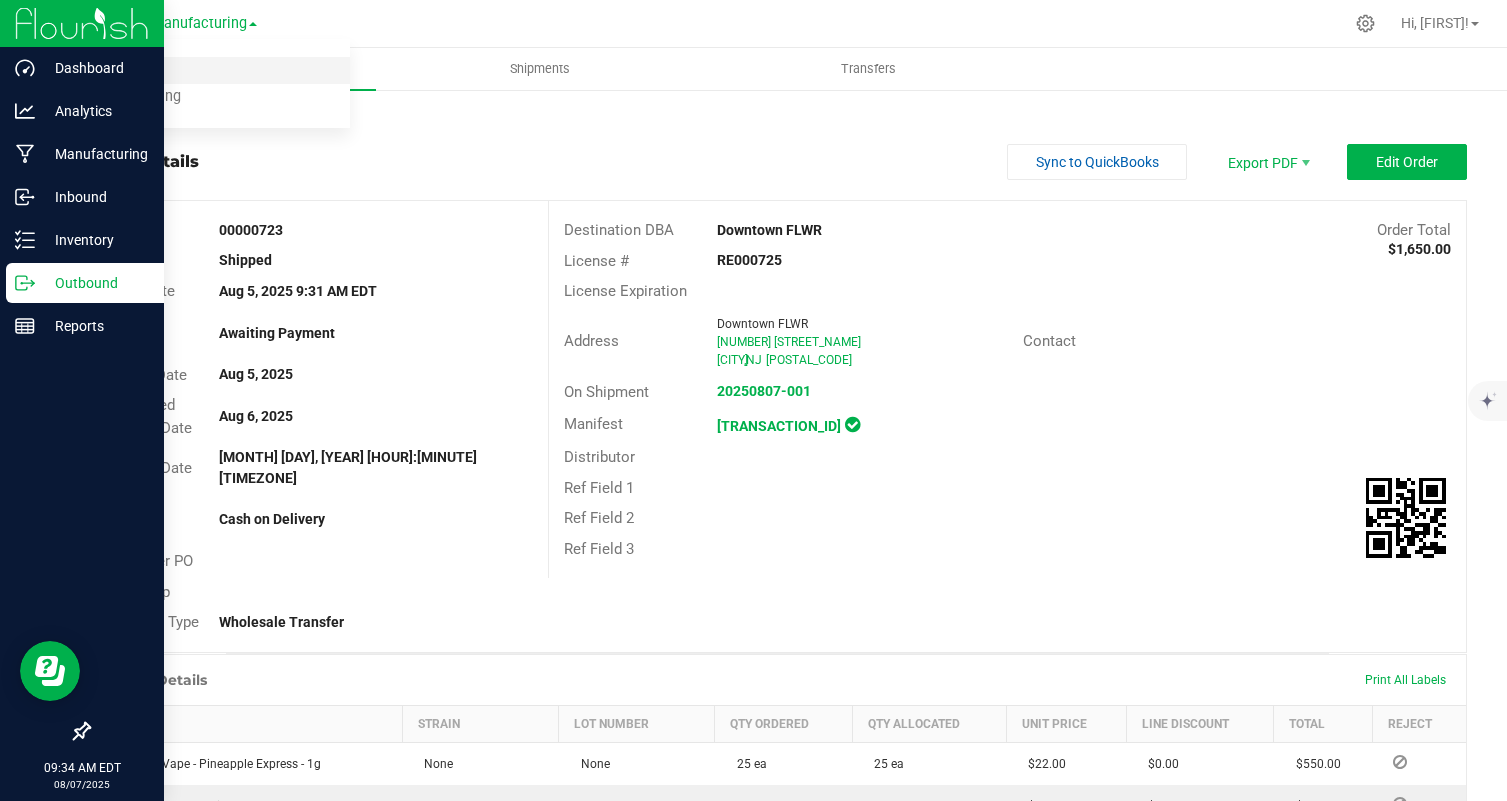click on "Cultivation" at bounding box center [204, 70] 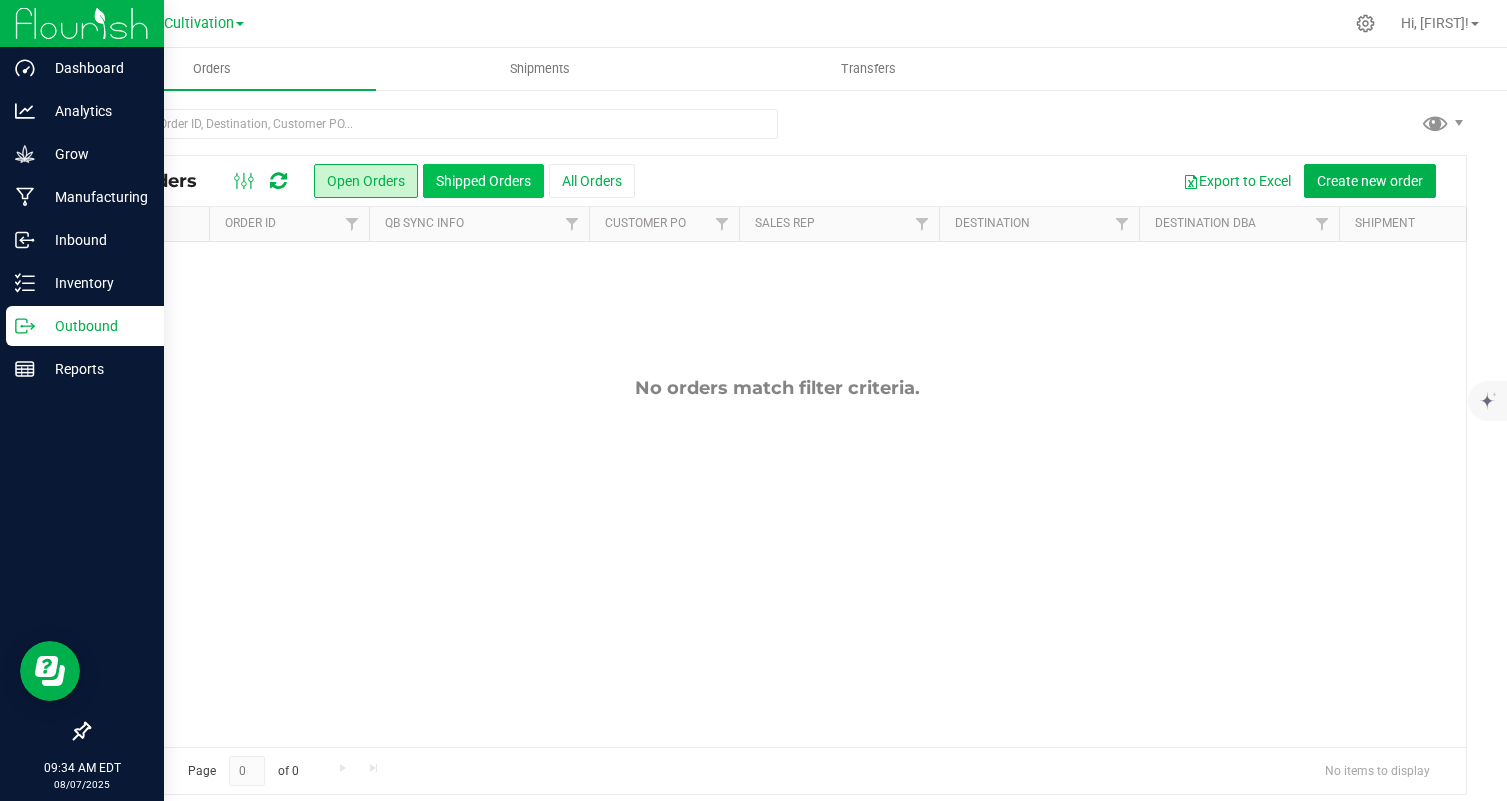 click on "Shipped Orders" at bounding box center [483, 181] 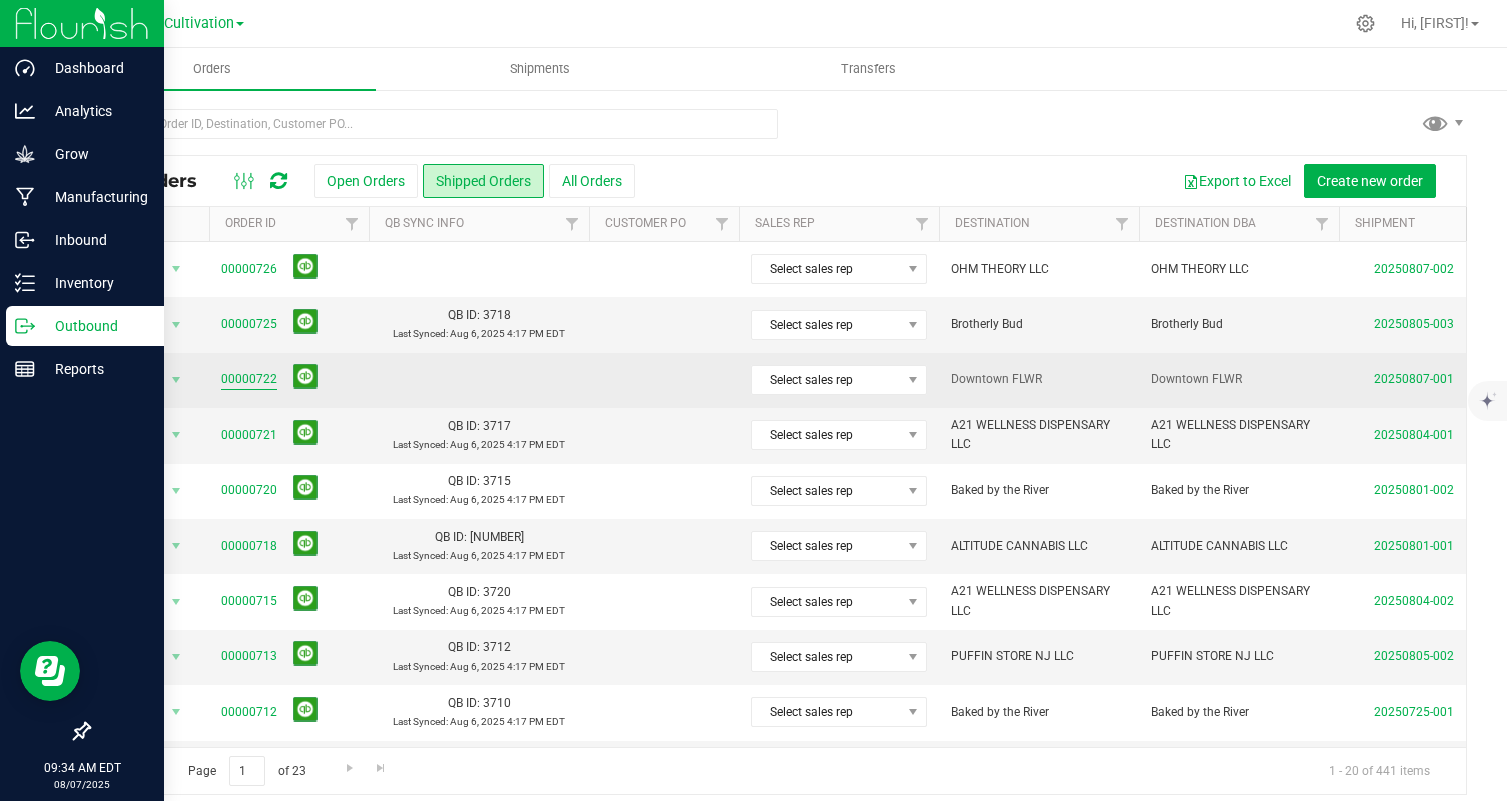 click on "00000722" at bounding box center [249, 379] 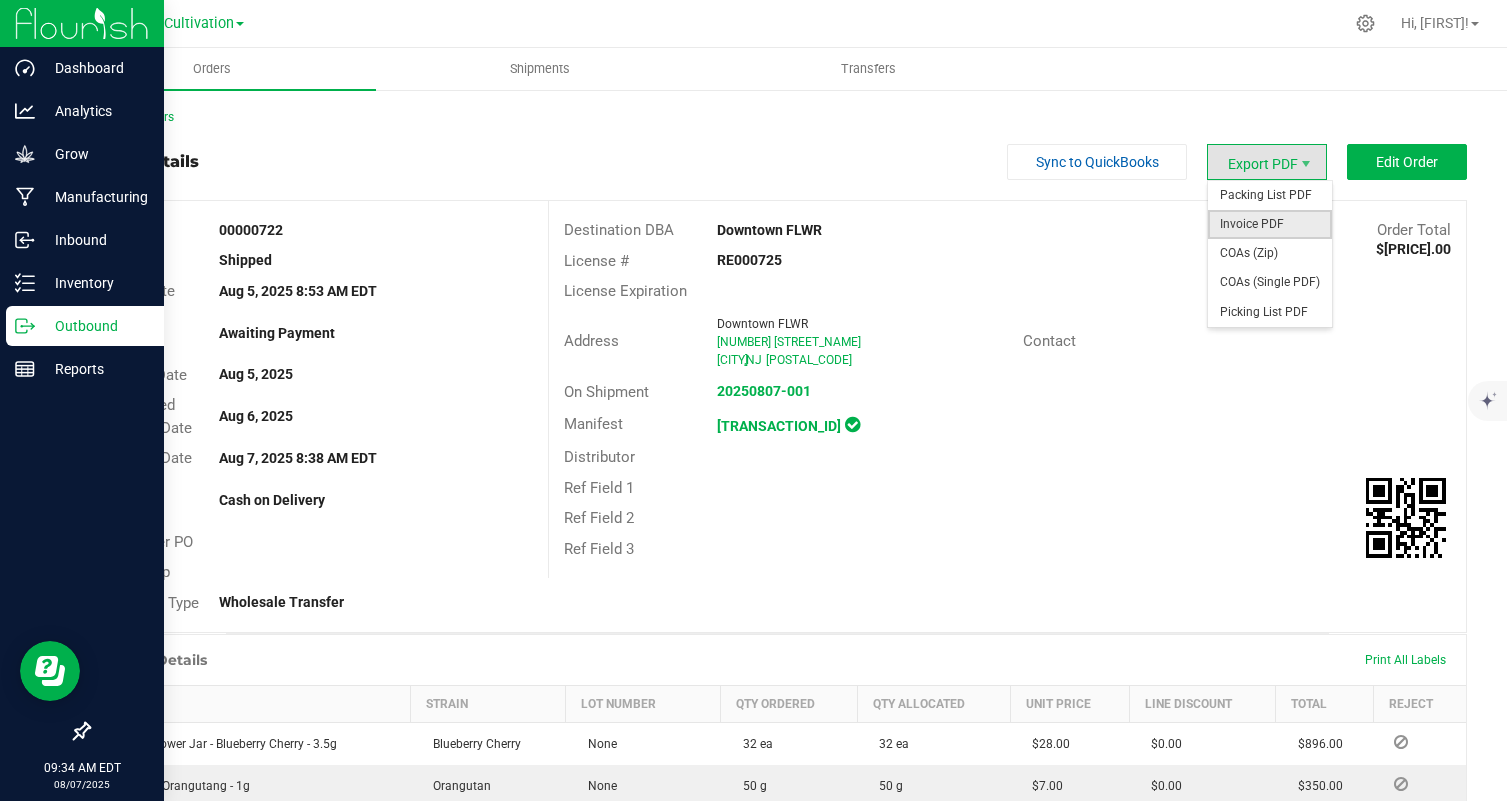 click on "Invoice PDF" at bounding box center [1270, 224] 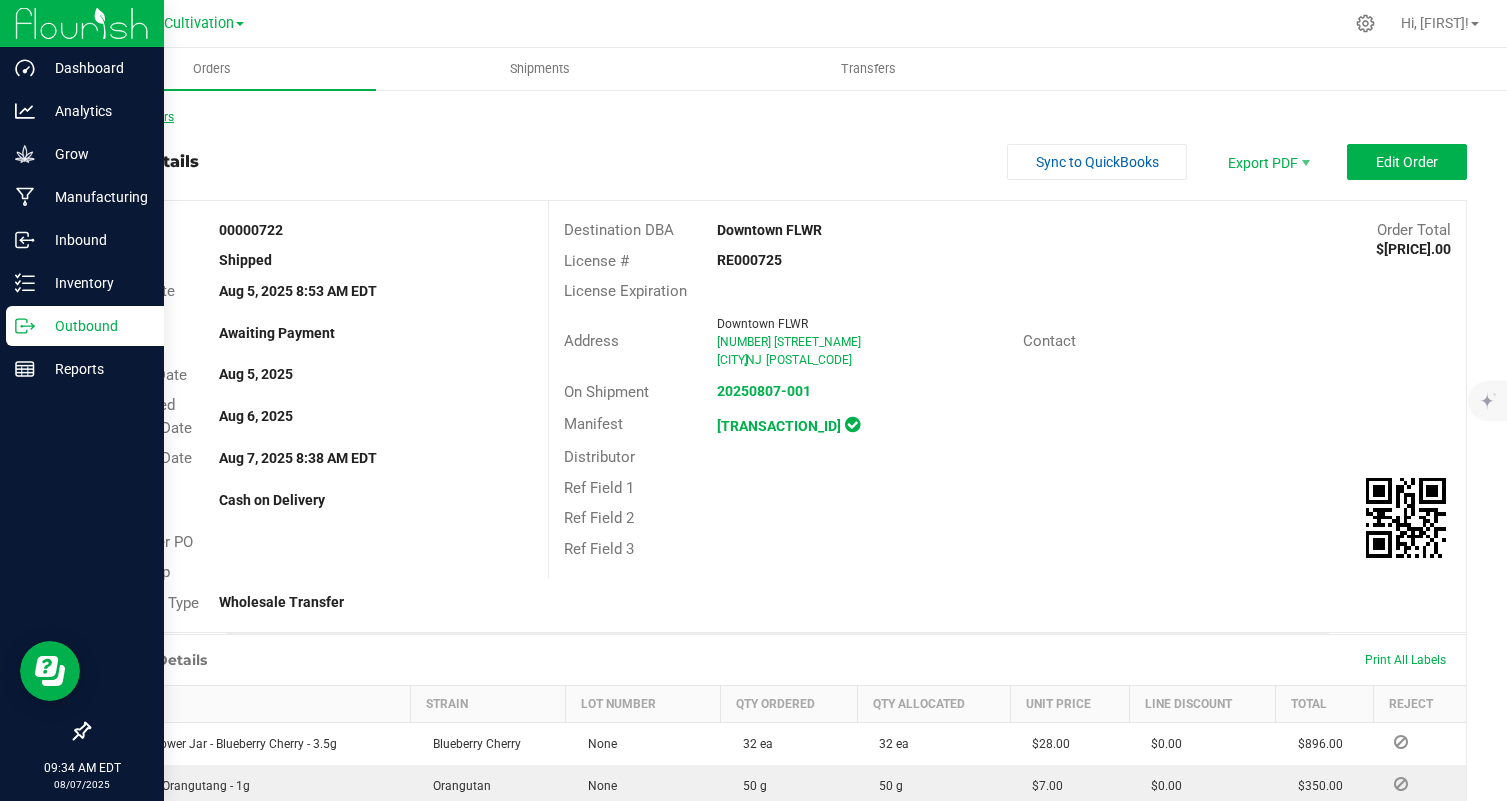 click on "Back to Orders" at bounding box center (131, 117) 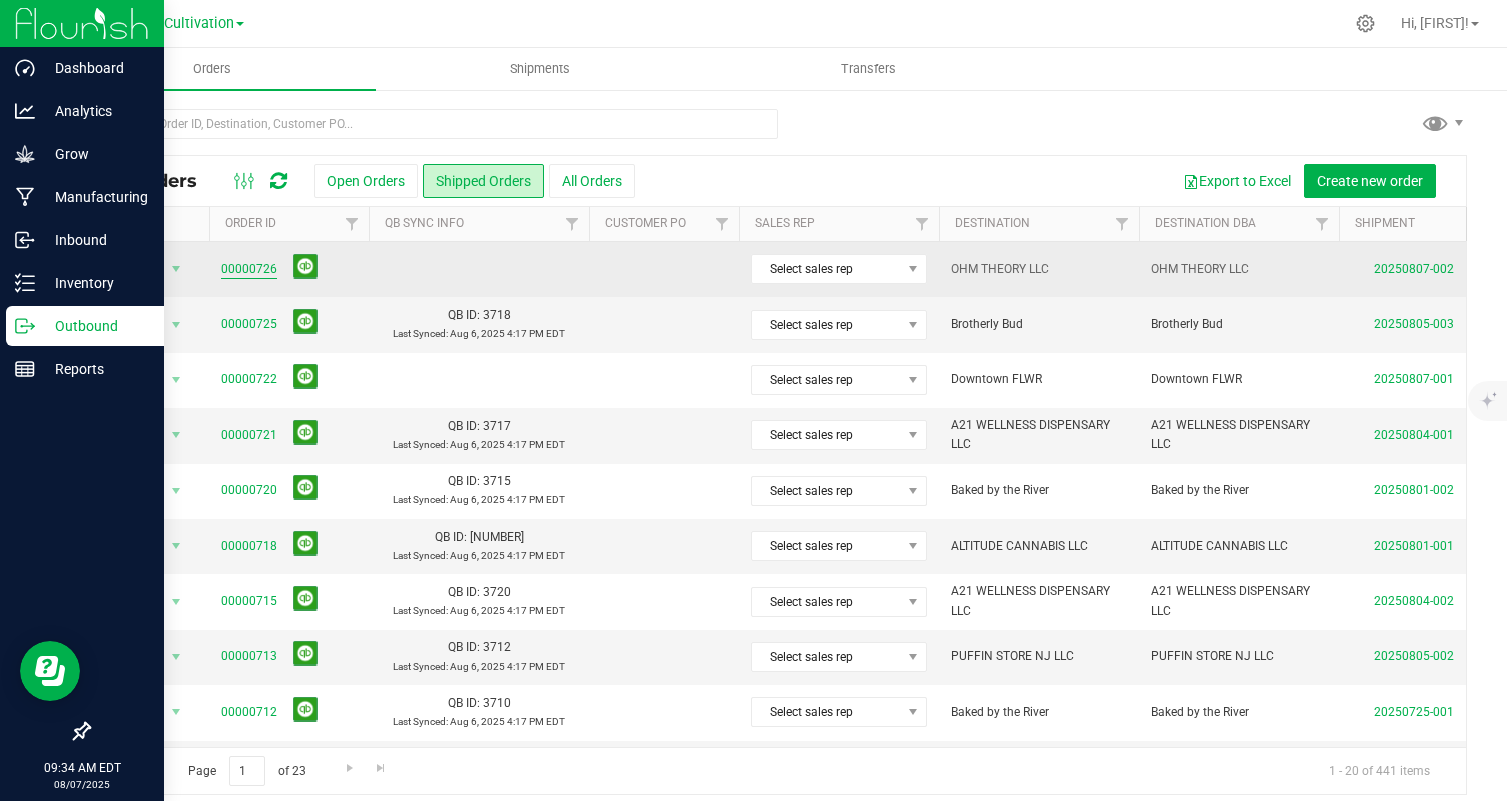 click on "00000726" at bounding box center [249, 269] 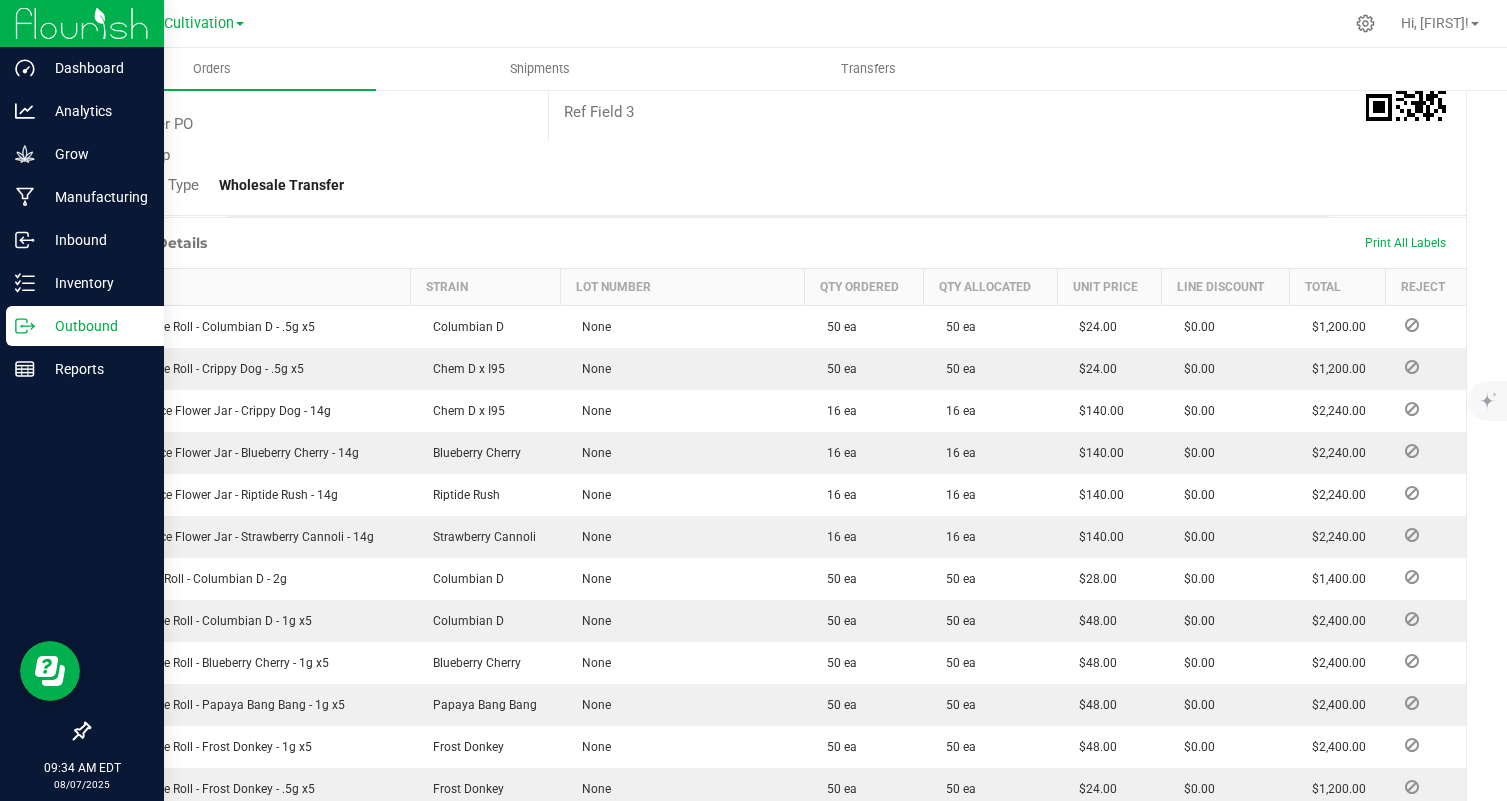 scroll, scrollTop: 0, scrollLeft: 0, axis: both 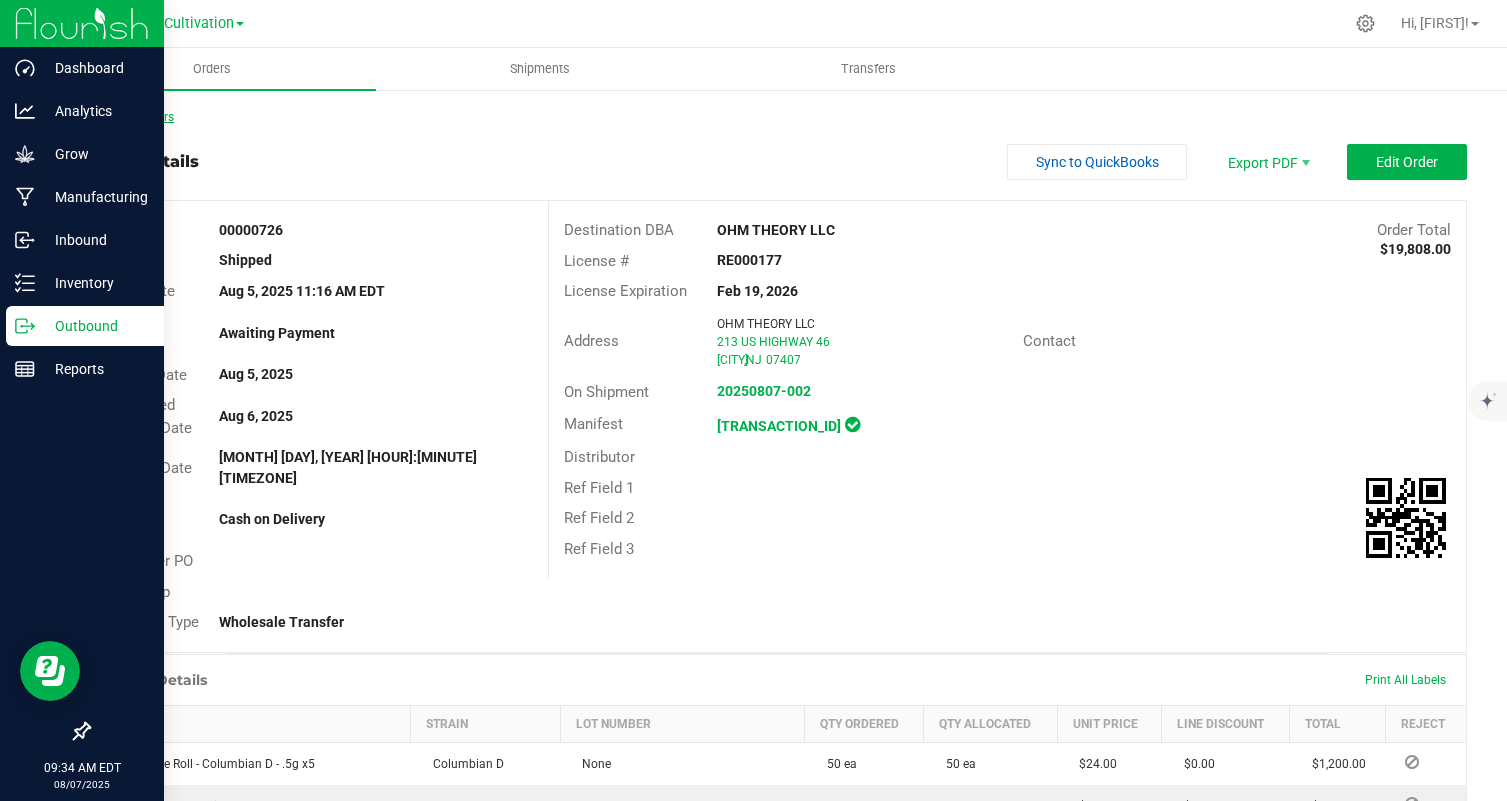 click on "Back to Orders" at bounding box center [131, 117] 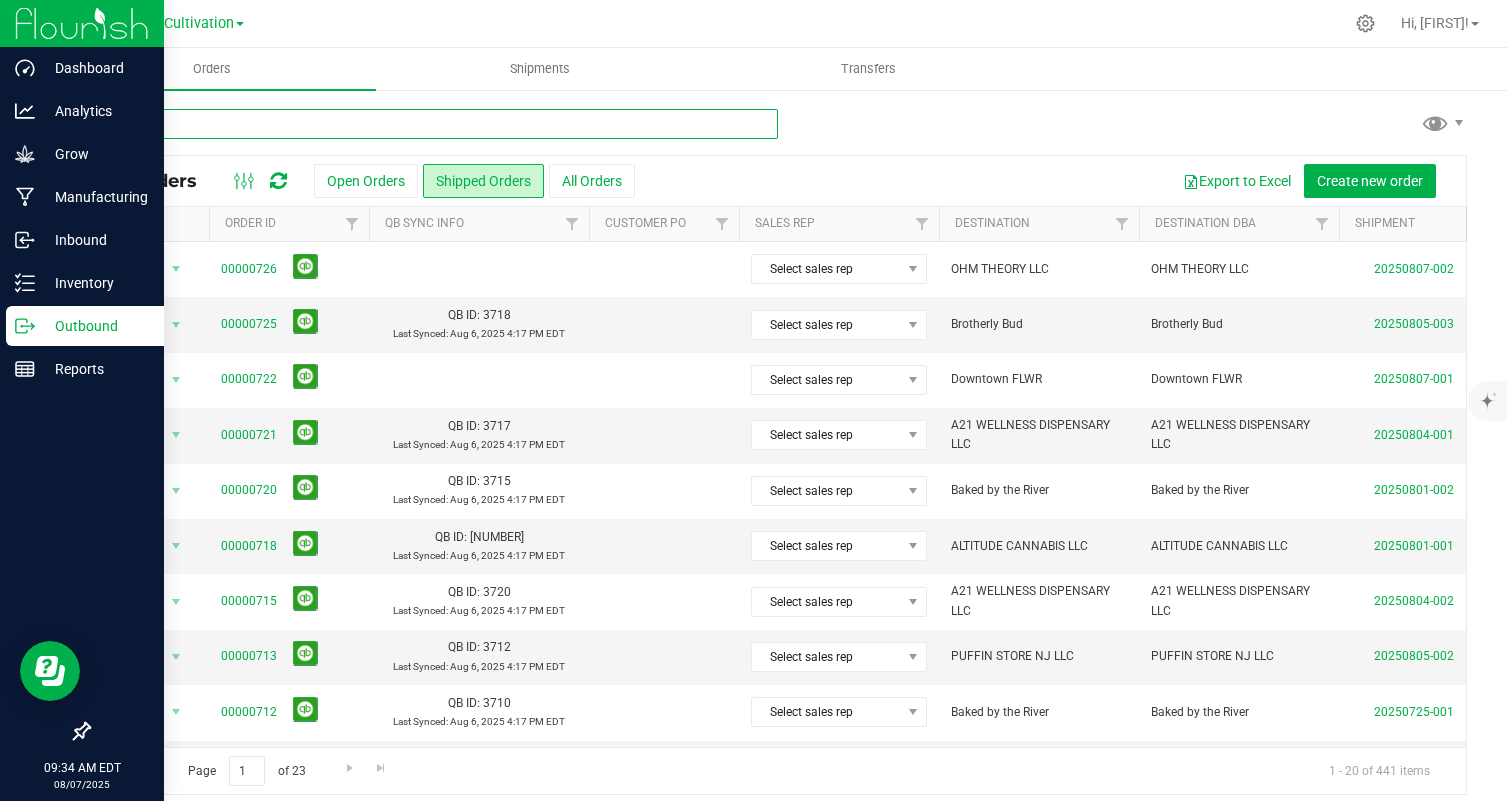 click at bounding box center [433, 124] 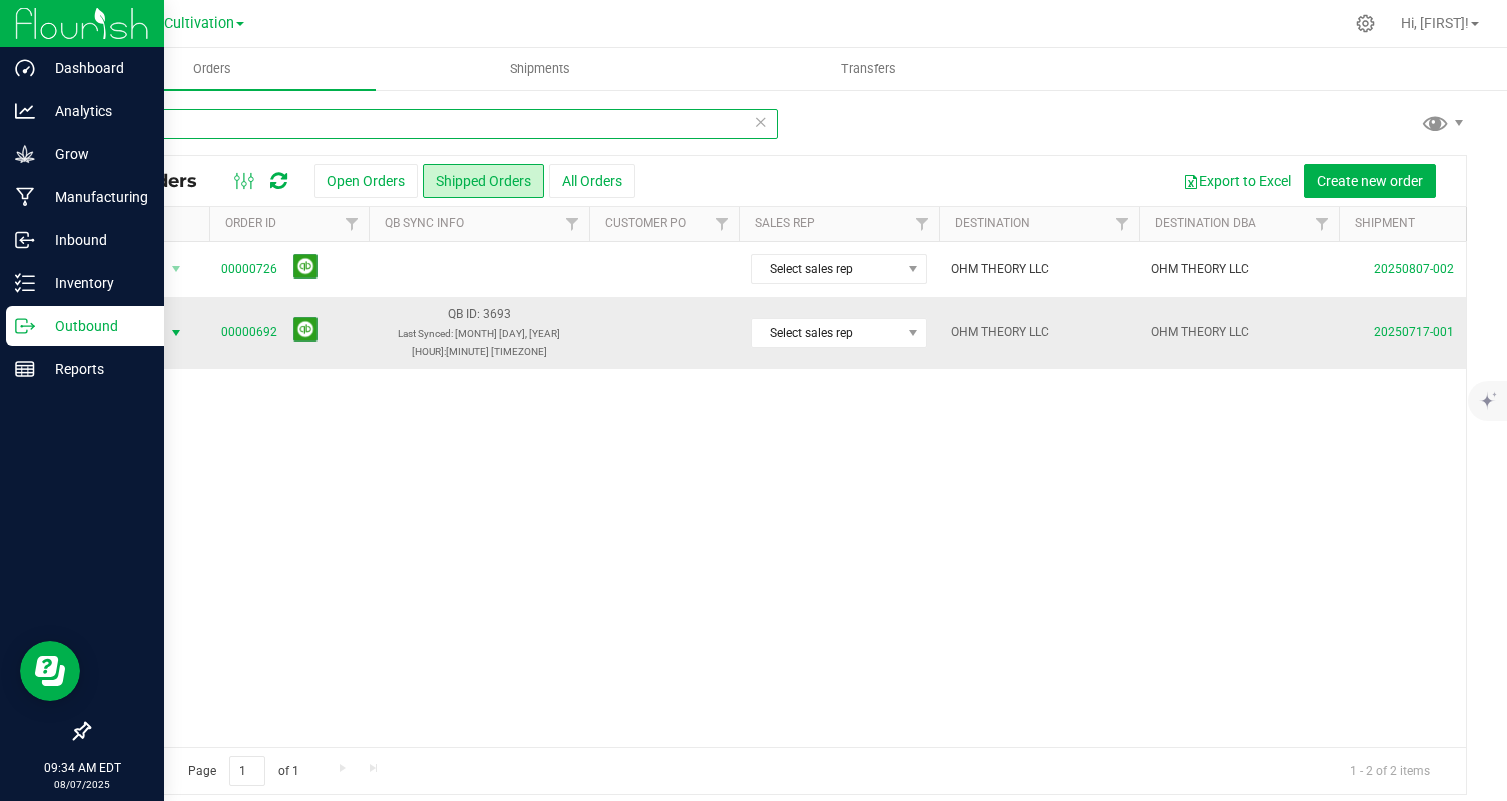 type on "ohm" 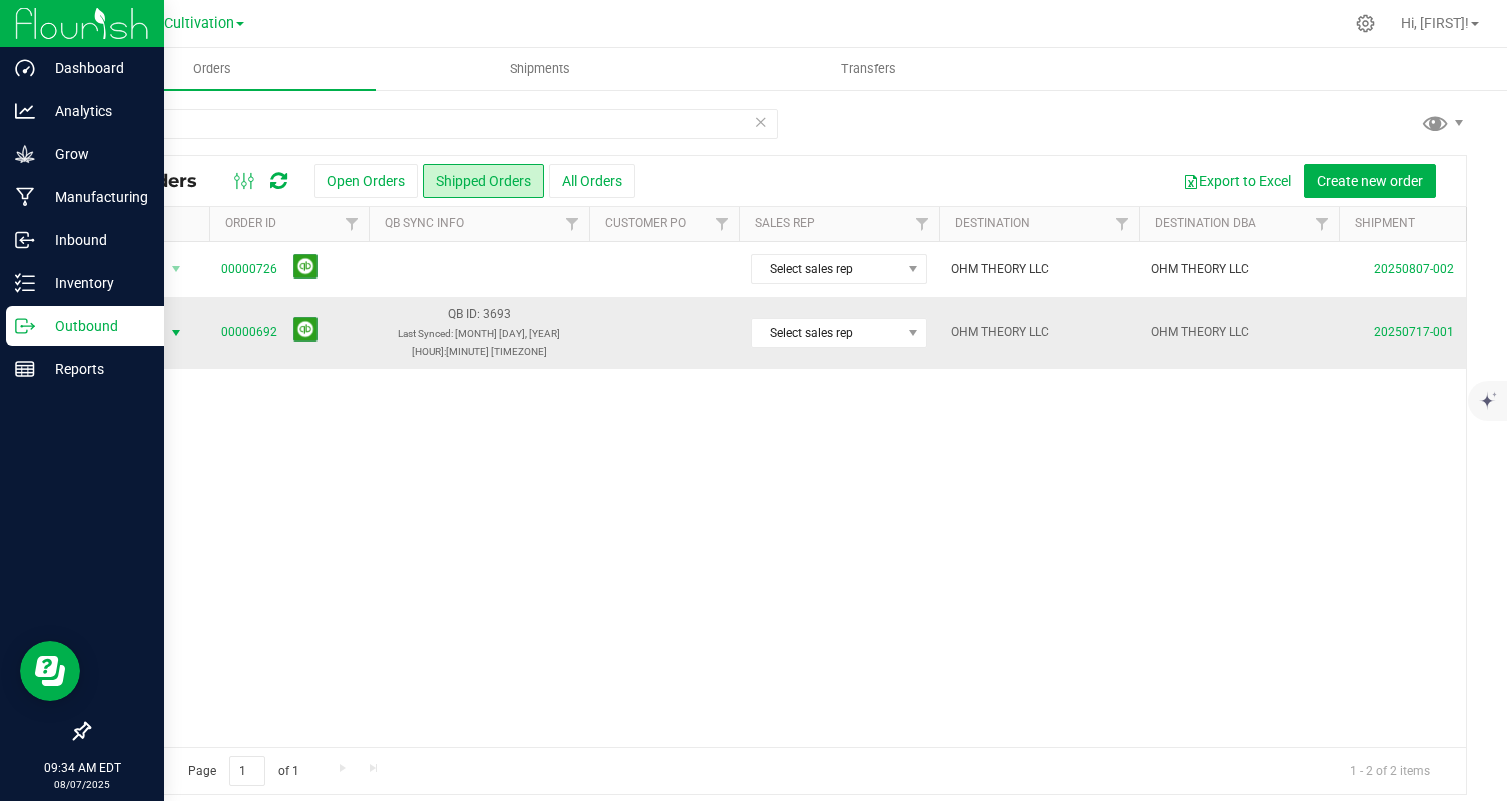 click on "Action" at bounding box center (136, 333) 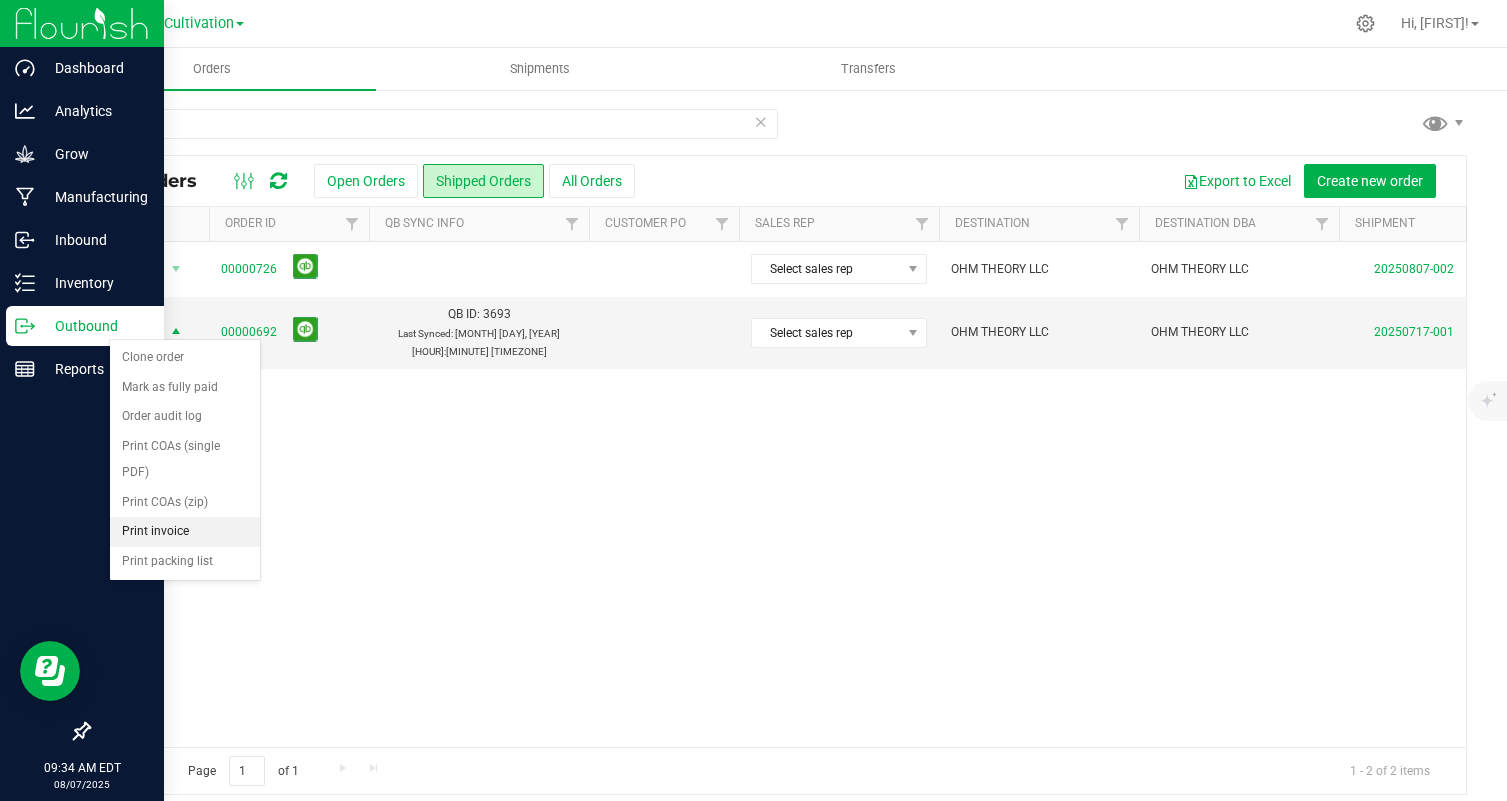 click on "Print invoice" at bounding box center [185, 532] 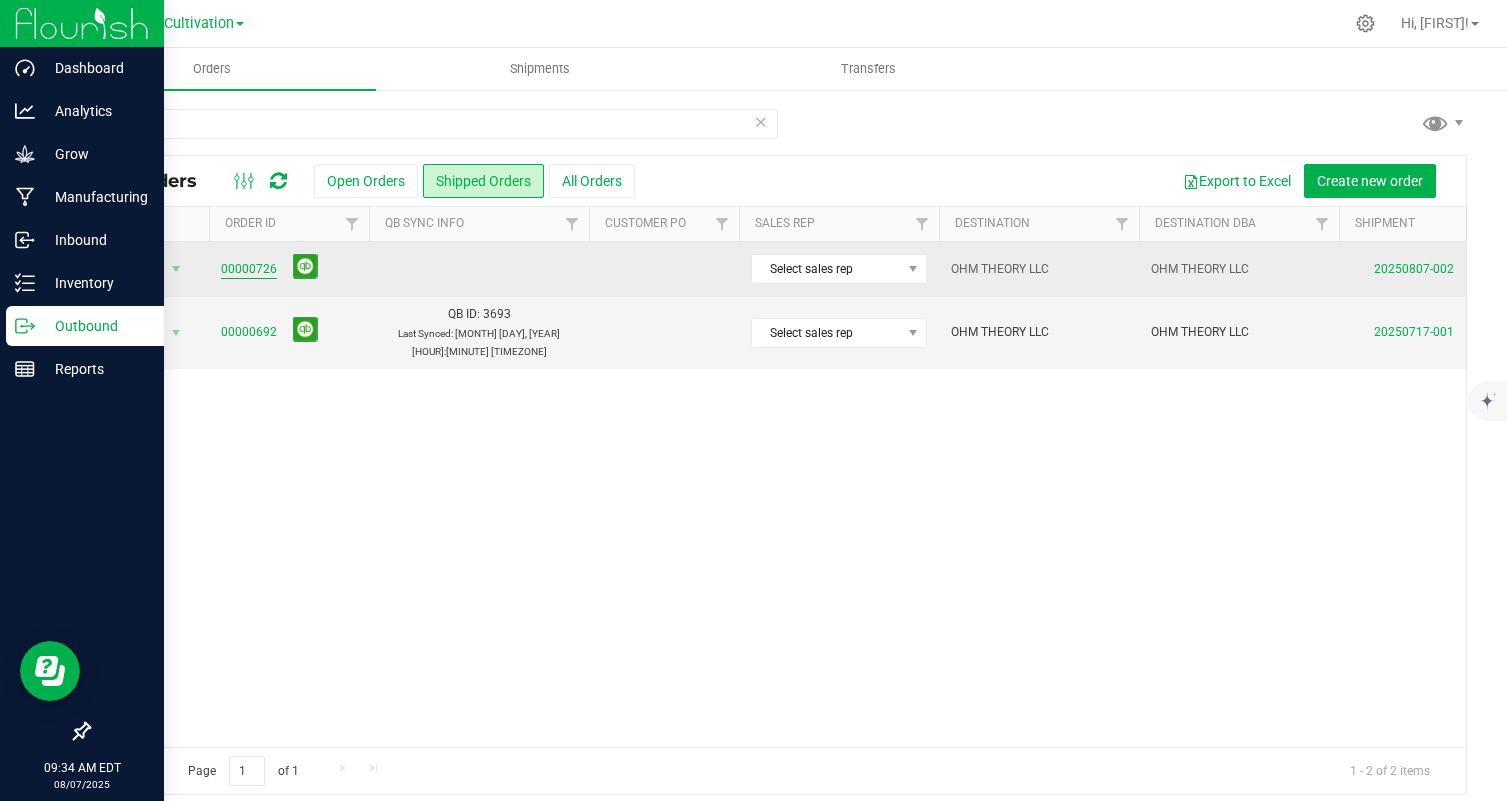 click on "00000726" at bounding box center (249, 269) 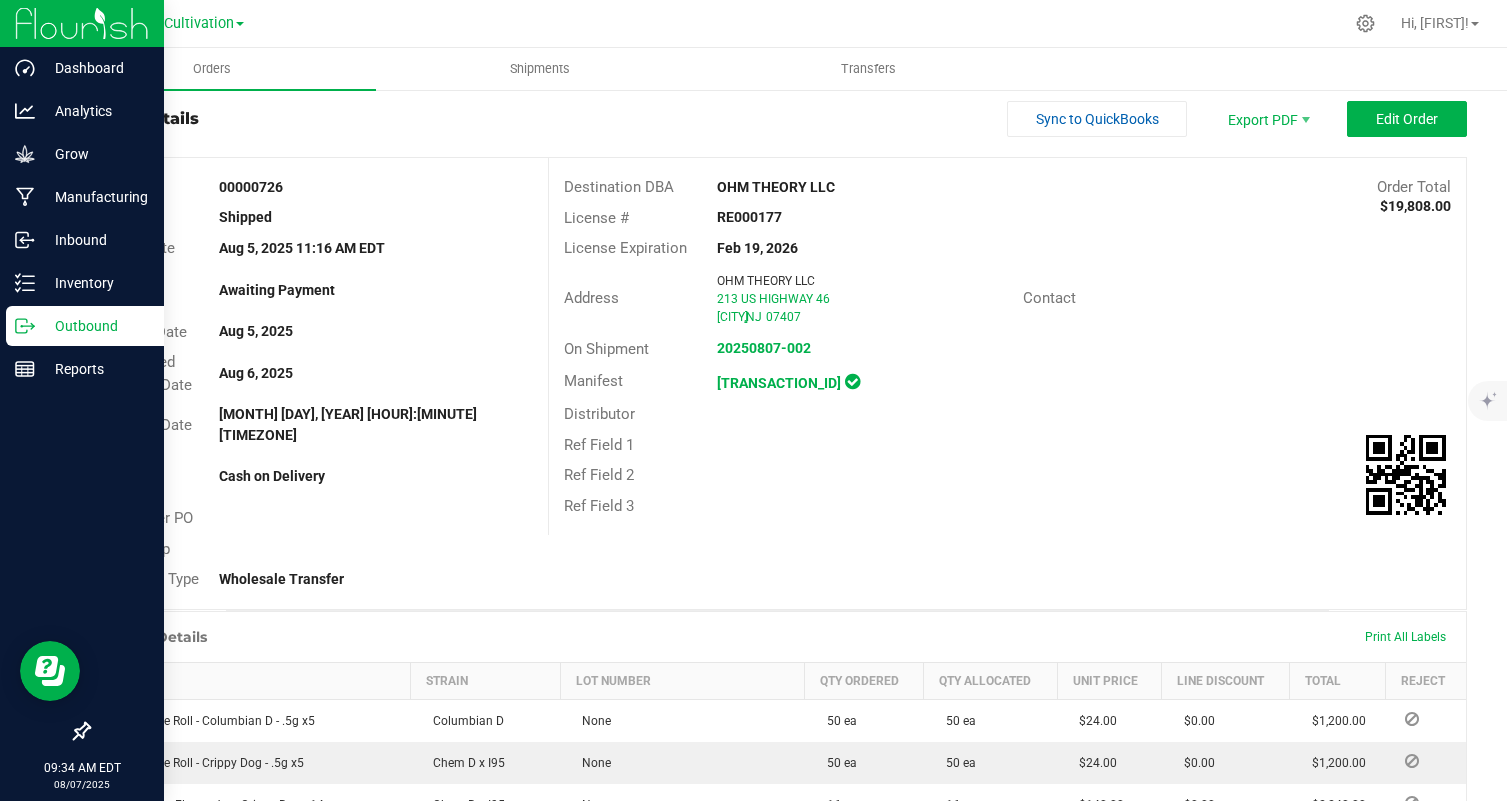scroll, scrollTop: 0, scrollLeft: 0, axis: both 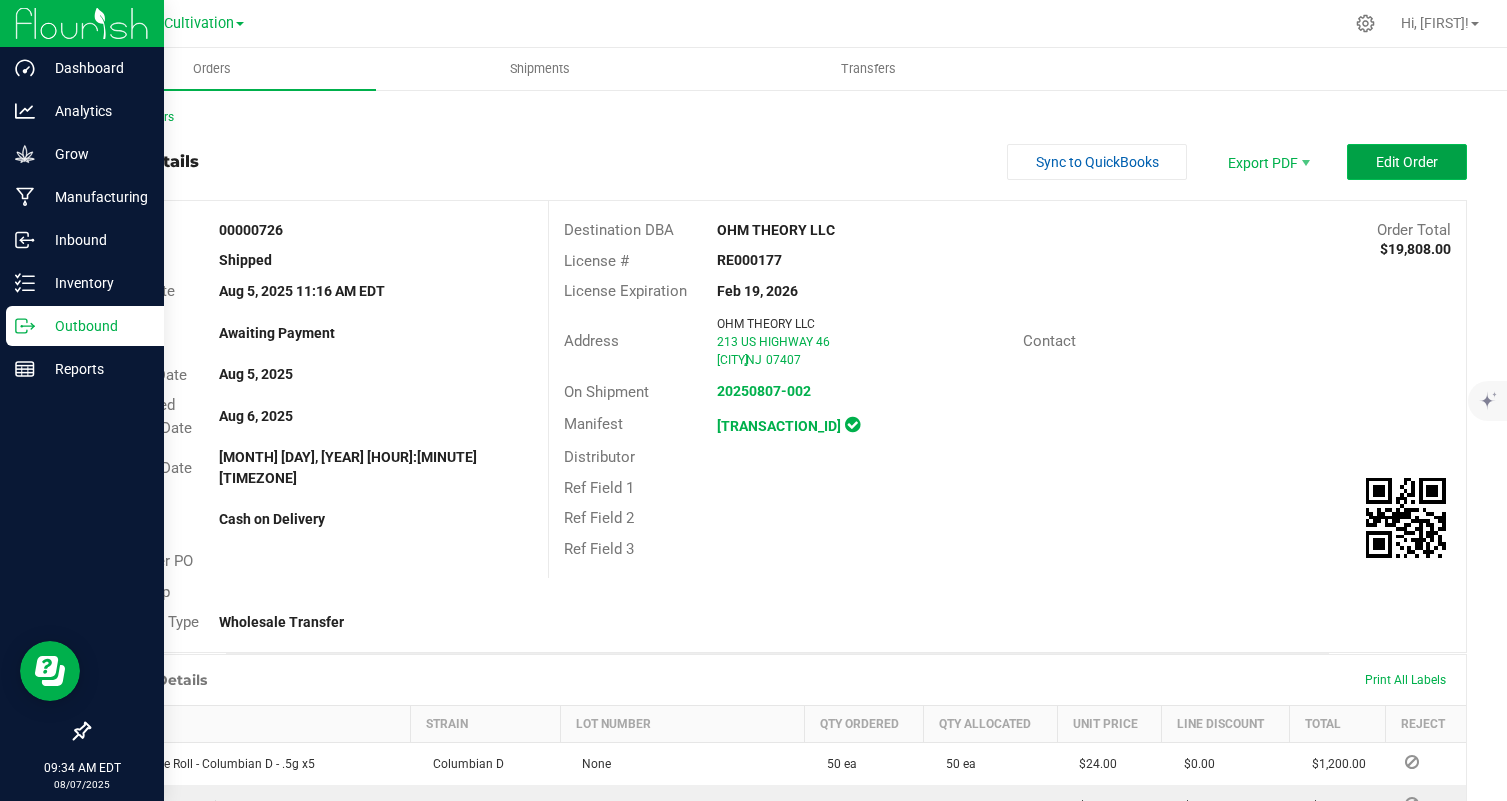 click on "Edit Order" at bounding box center (1407, 162) 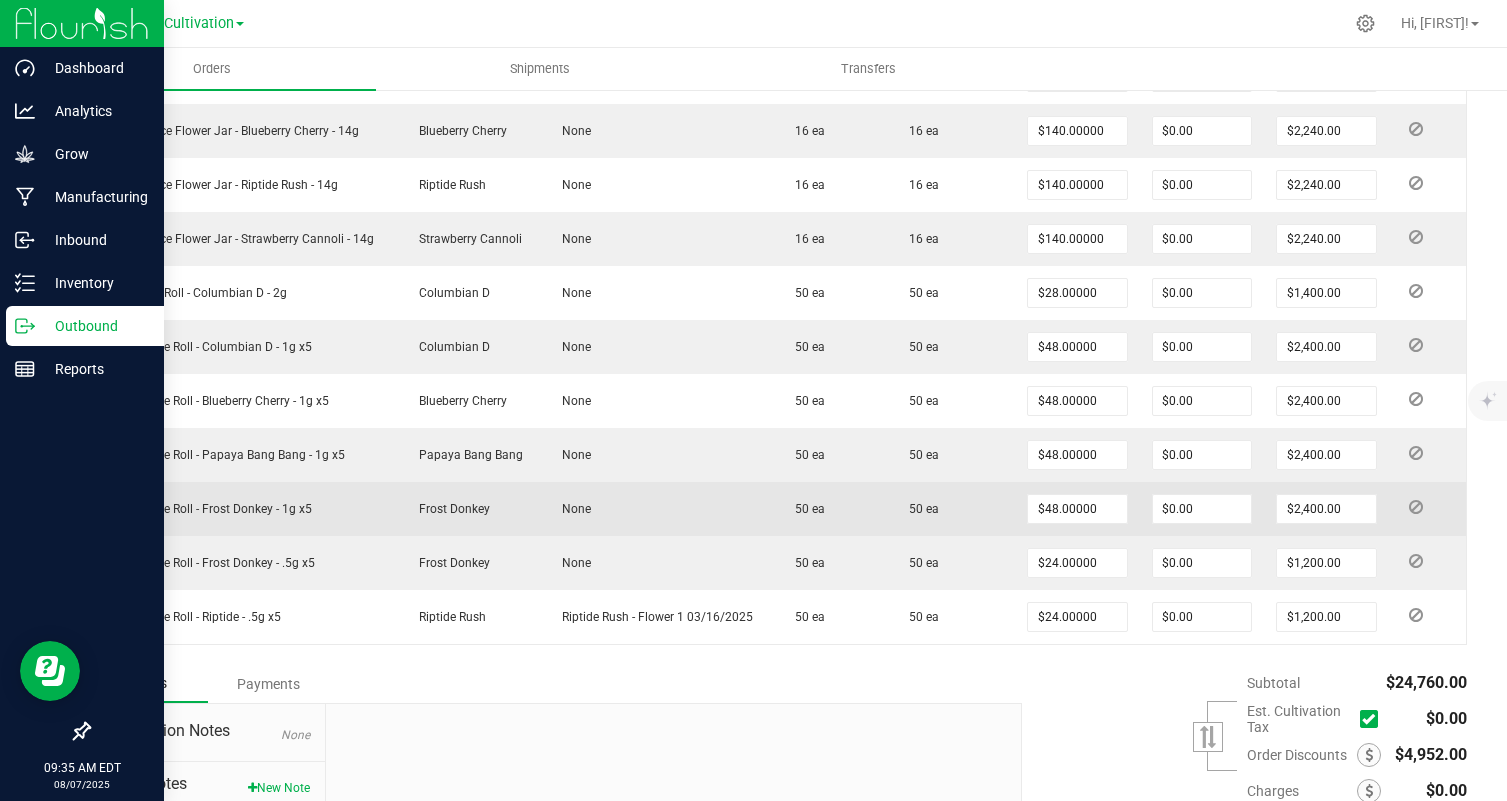 scroll, scrollTop: 792, scrollLeft: 0, axis: vertical 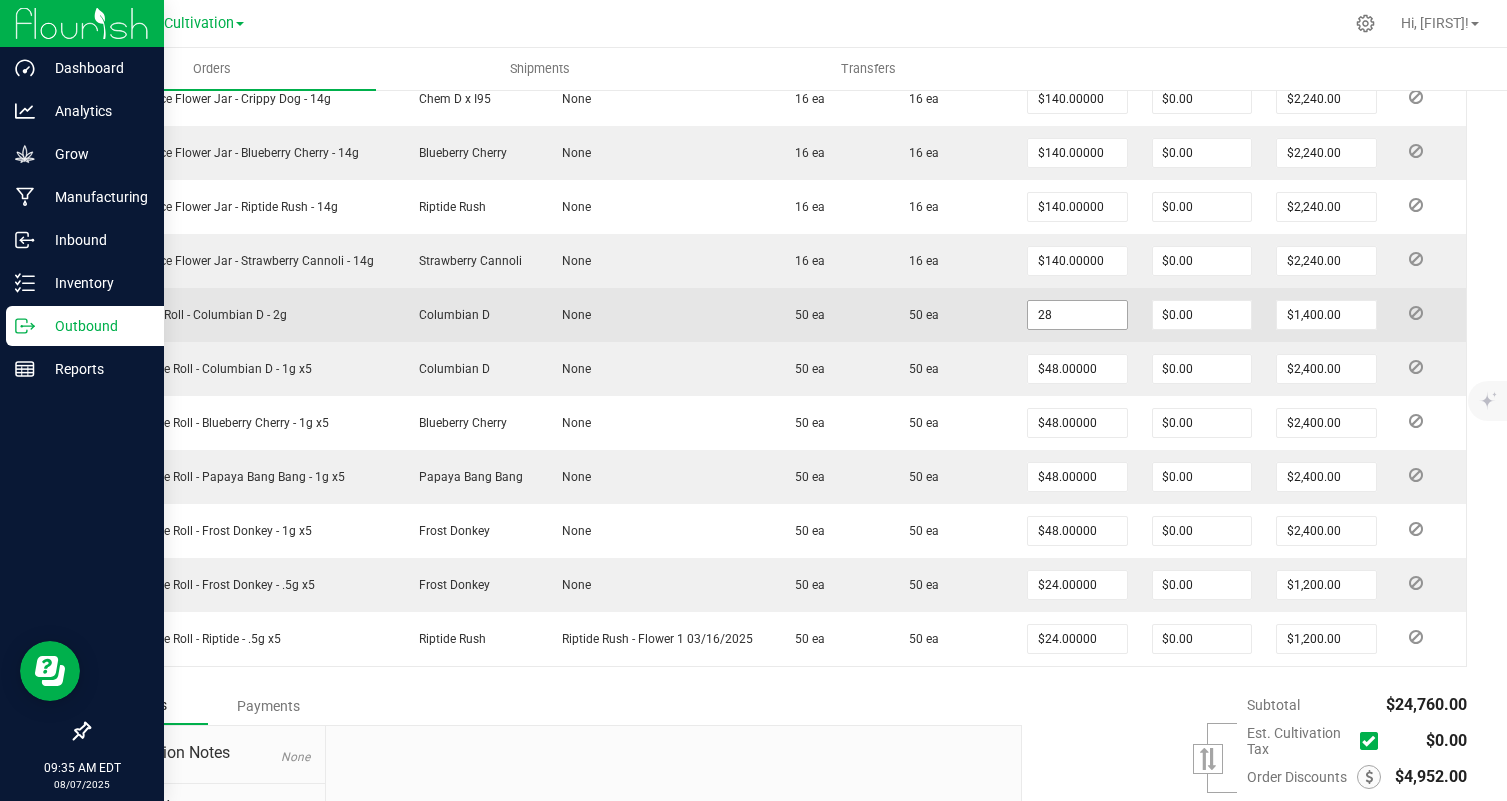 click on "28" at bounding box center (1077, 315) 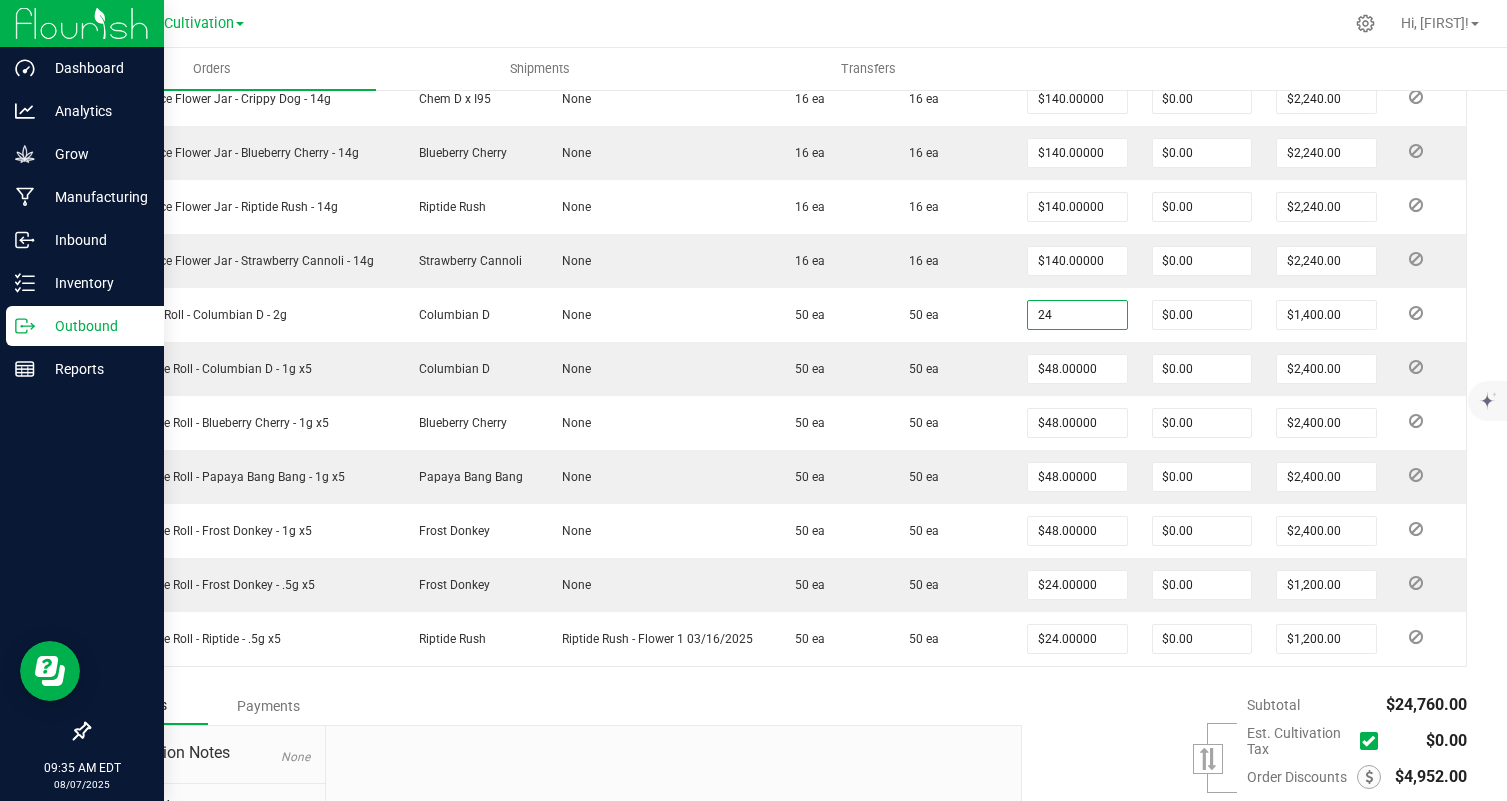 type on "$24.00000" 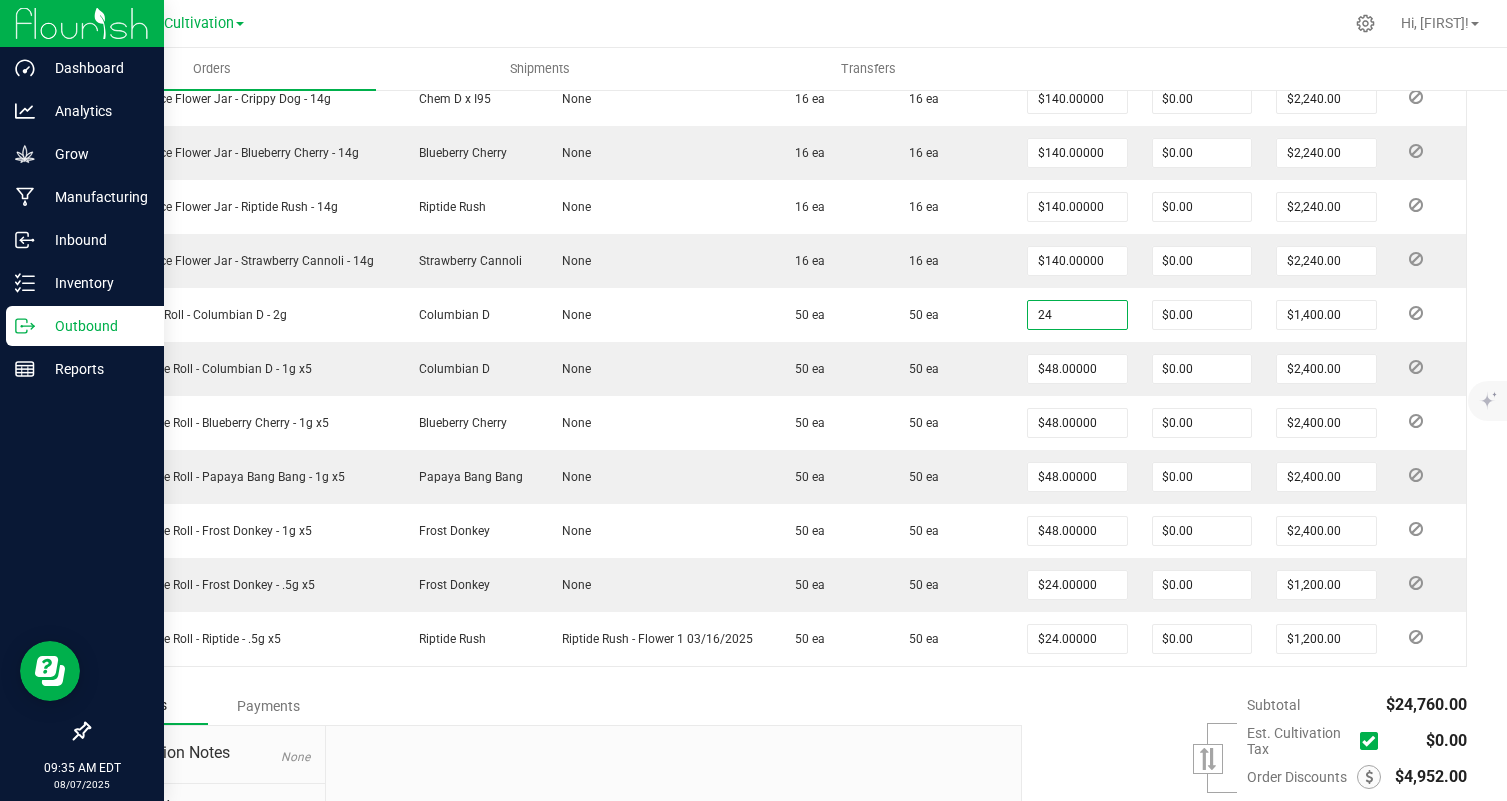 type on "$1,200.00" 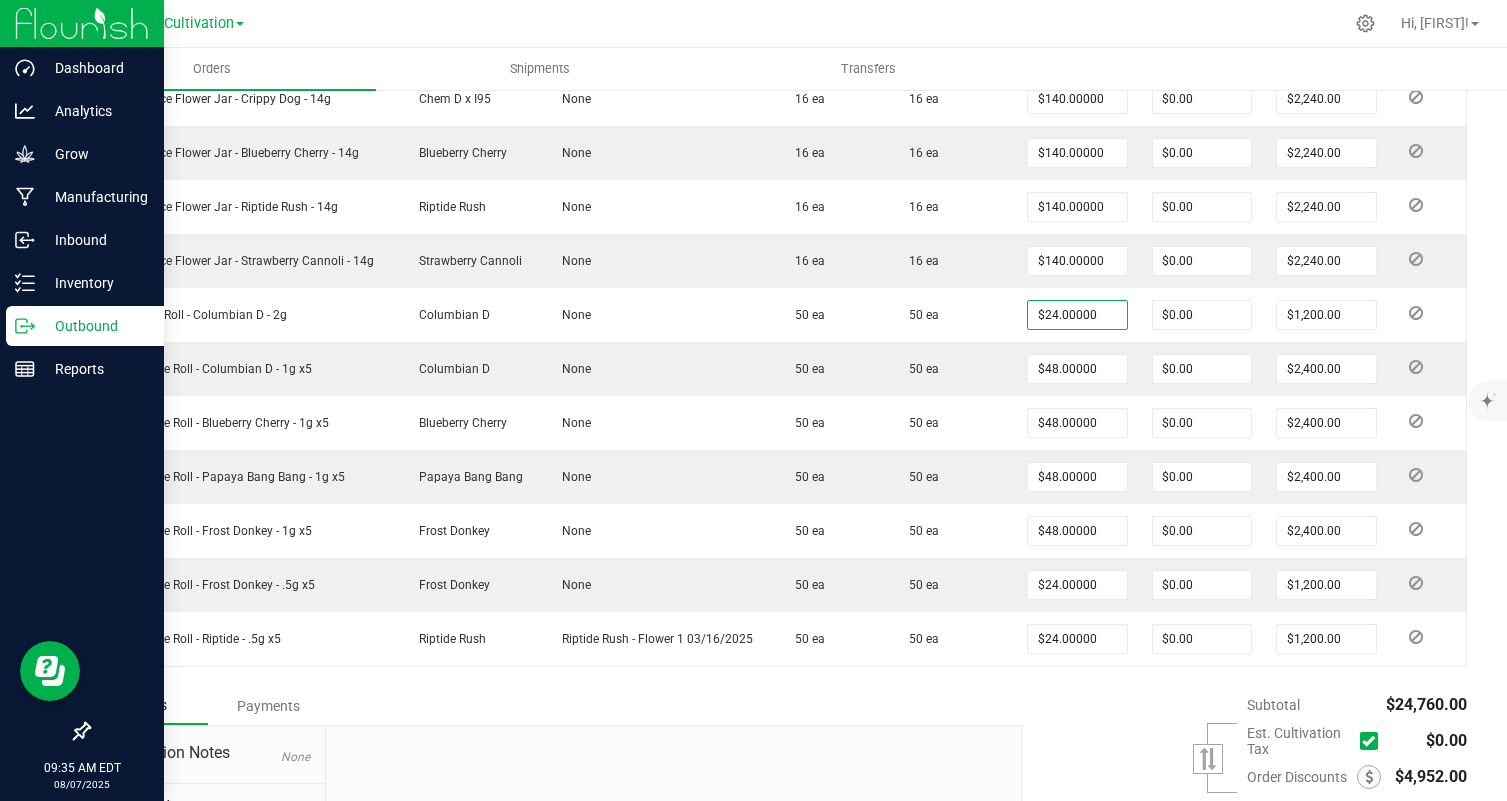 click on "Notes
Payments" at bounding box center [547, 706] 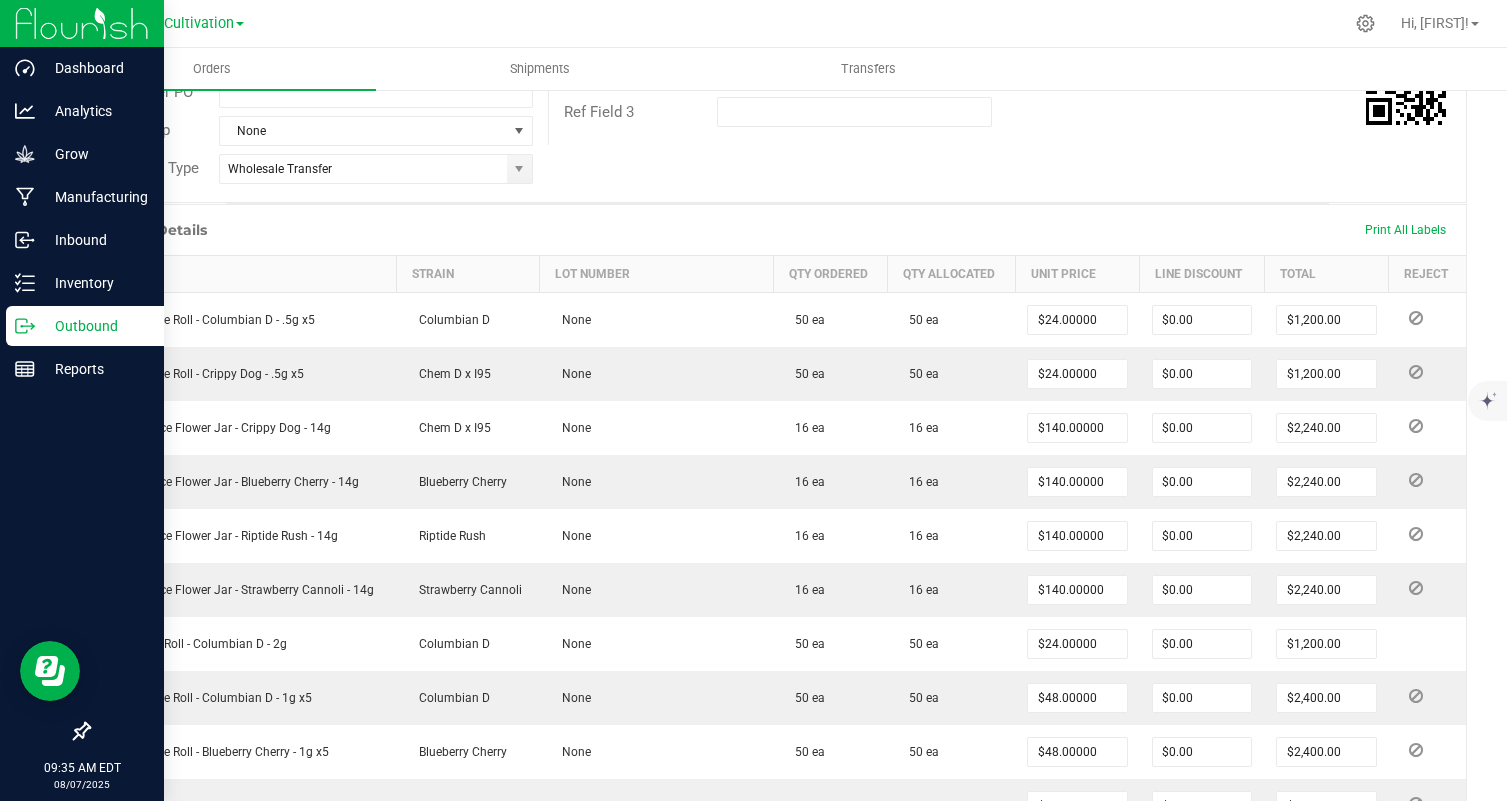 scroll, scrollTop: 0, scrollLeft: 0, axis: both 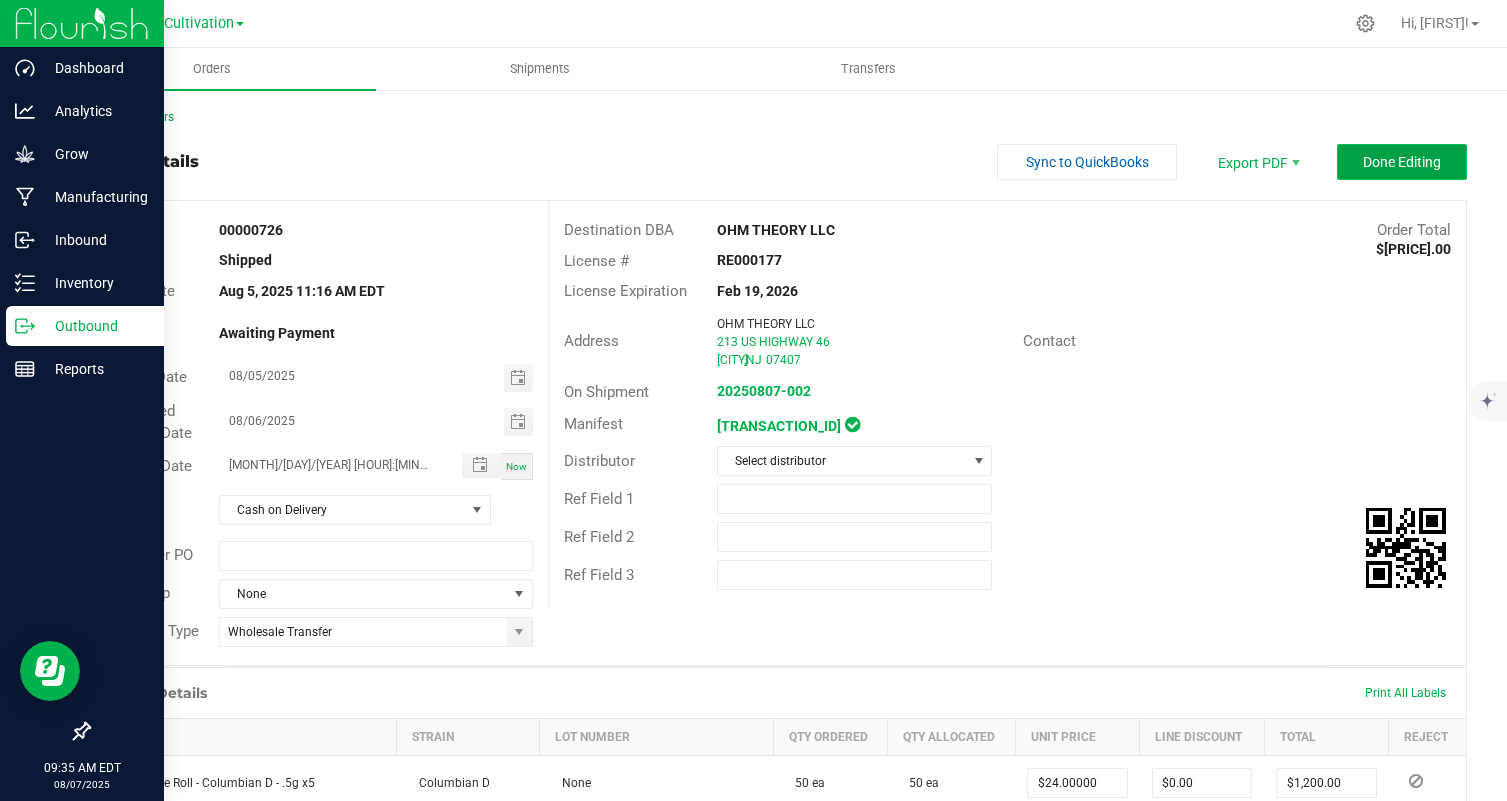 click on "Done Editing" at bounding box center [1402, 162] 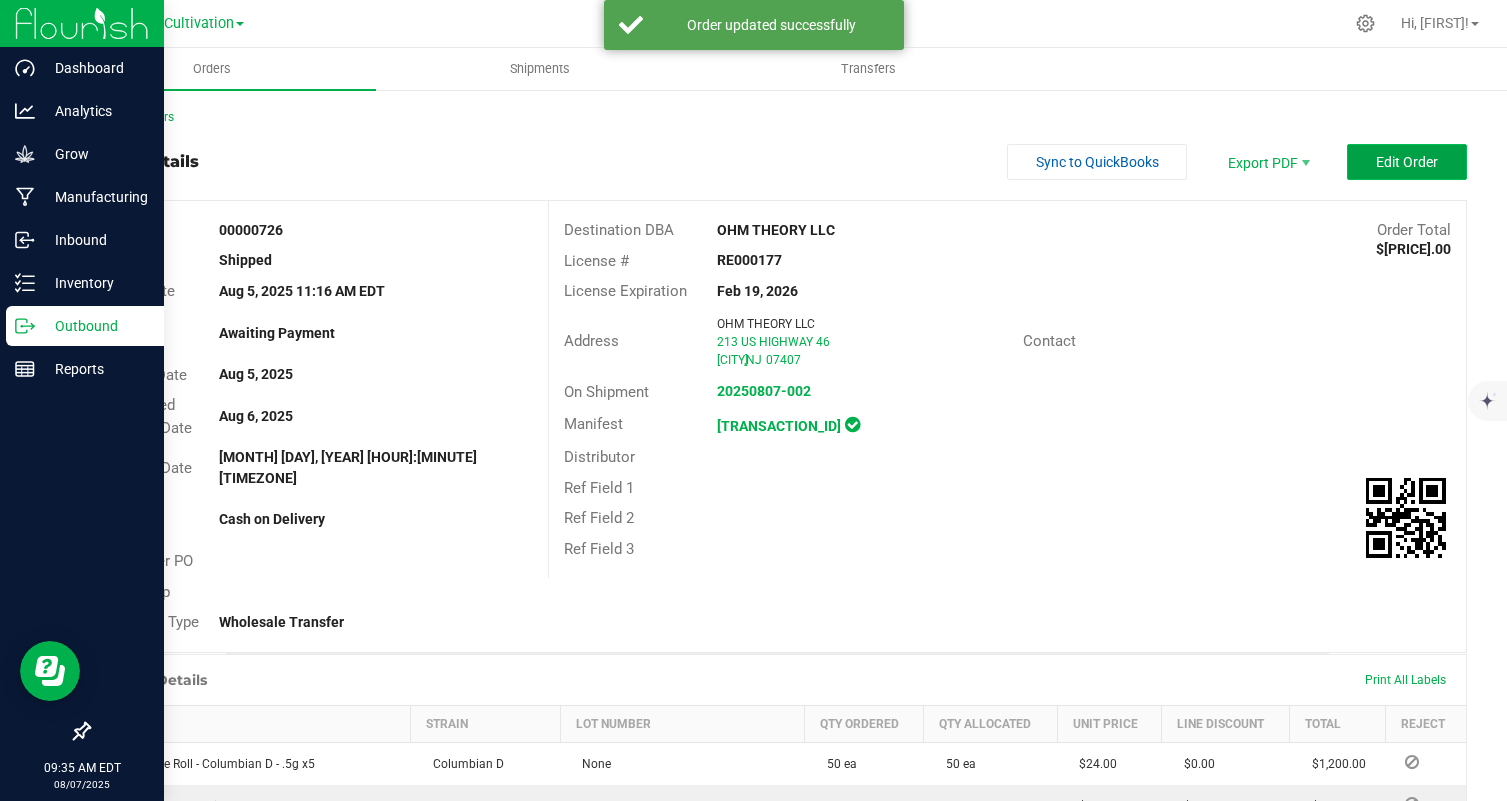 click on "Edit Order" at bounding box center [1407, 162] 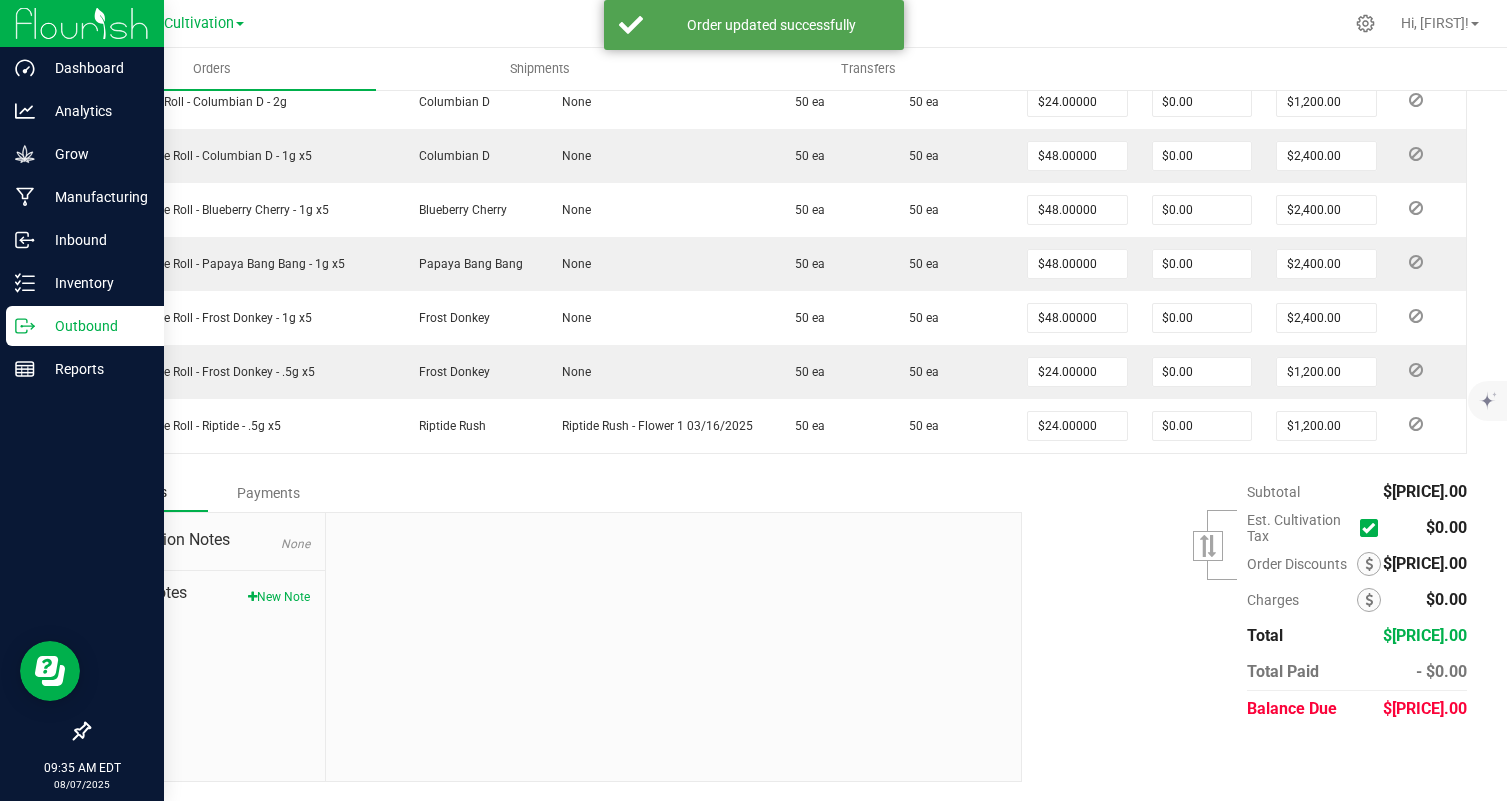 scroll, scrollTop: 1004, scrollLeft: 0, axis: vertical 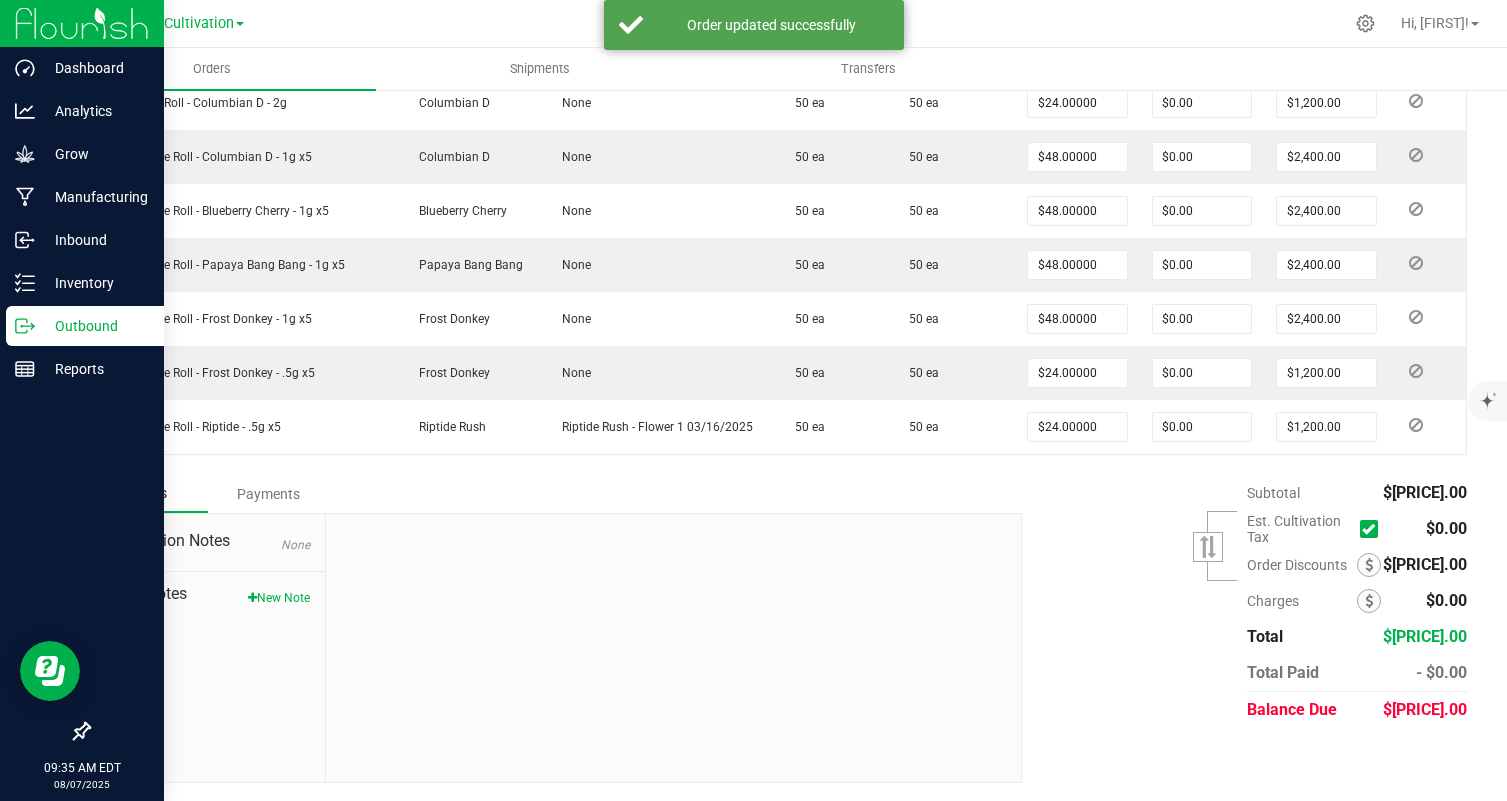 click on "Order Discounts" at bounding box center [1315, 565] 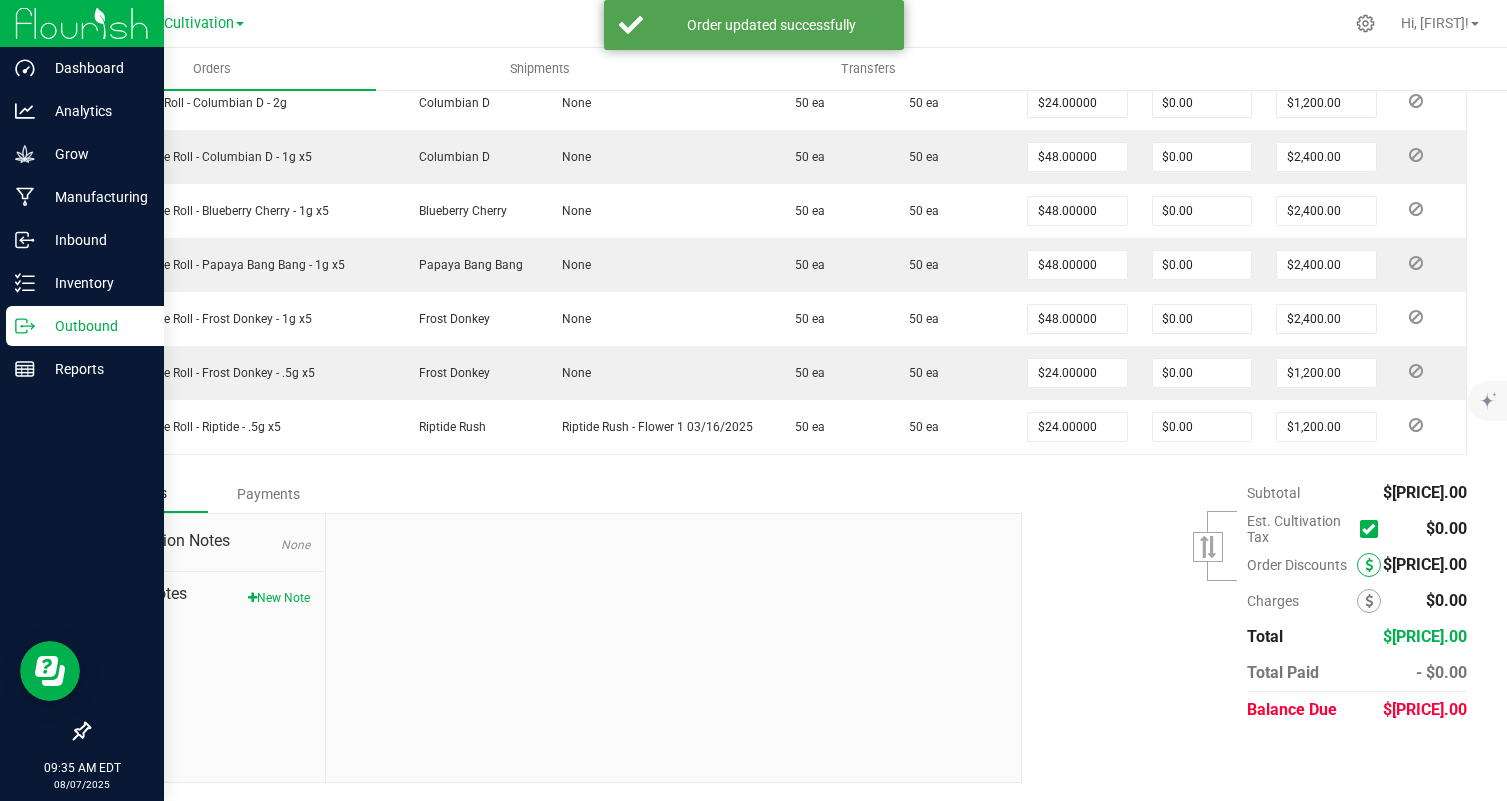 click at bounding box center (1369, 565) 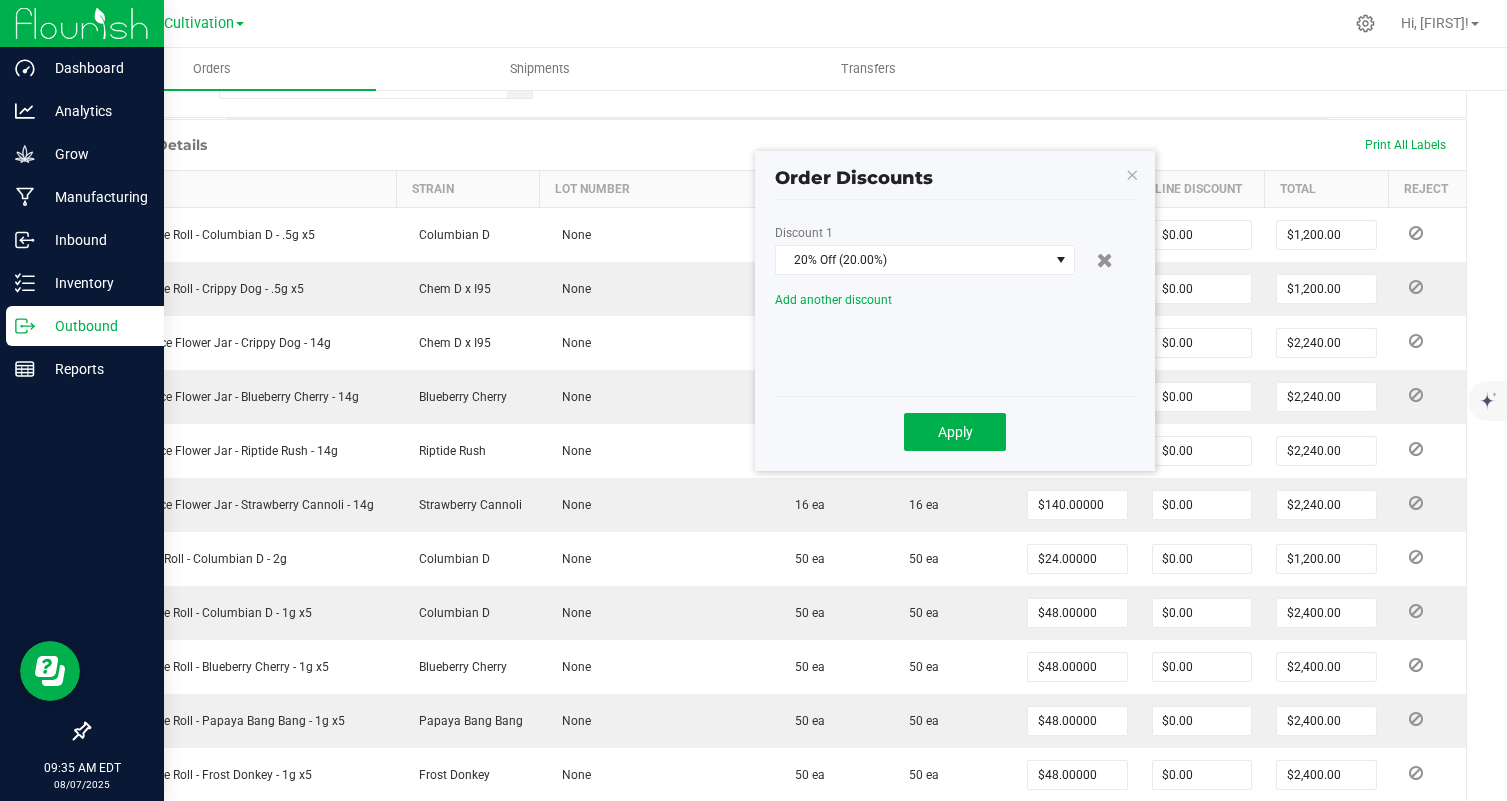scroll, scrollTop: 478, scrollLeft: 0, axis: vertical 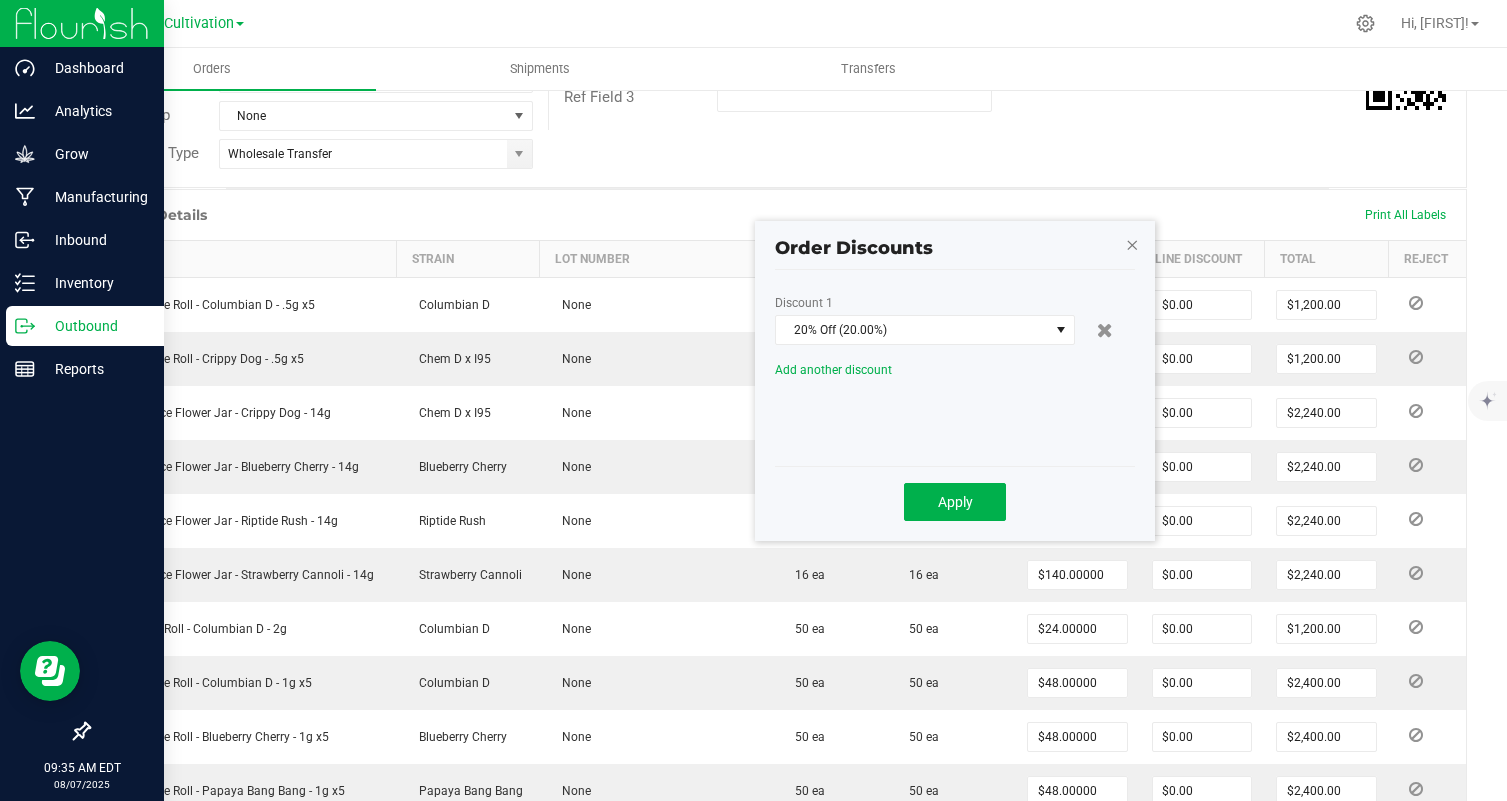 click at bounding box center (1132, 244) 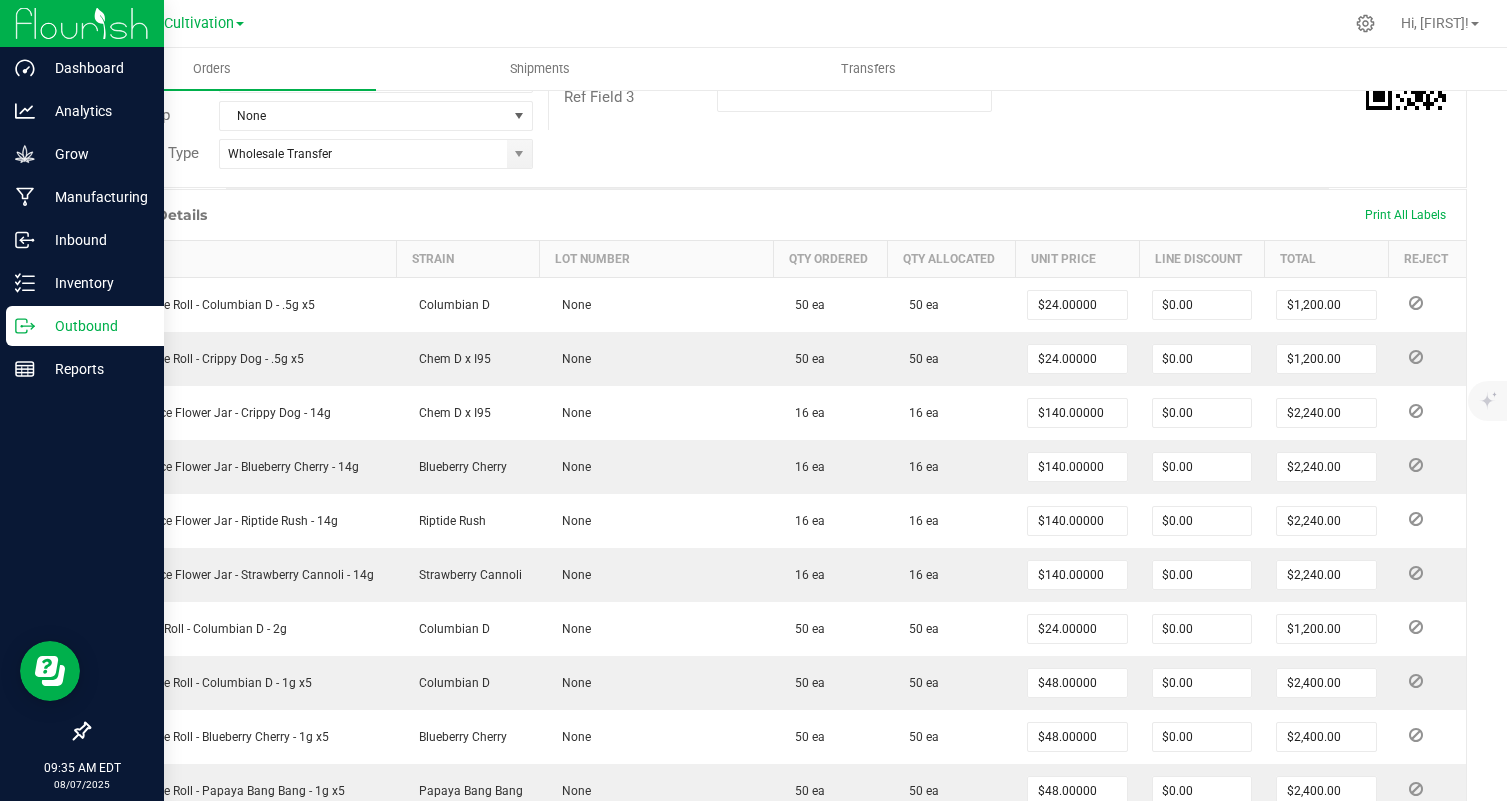 scroll, scrollTop: 0, scrollLeft: 0, axis: both 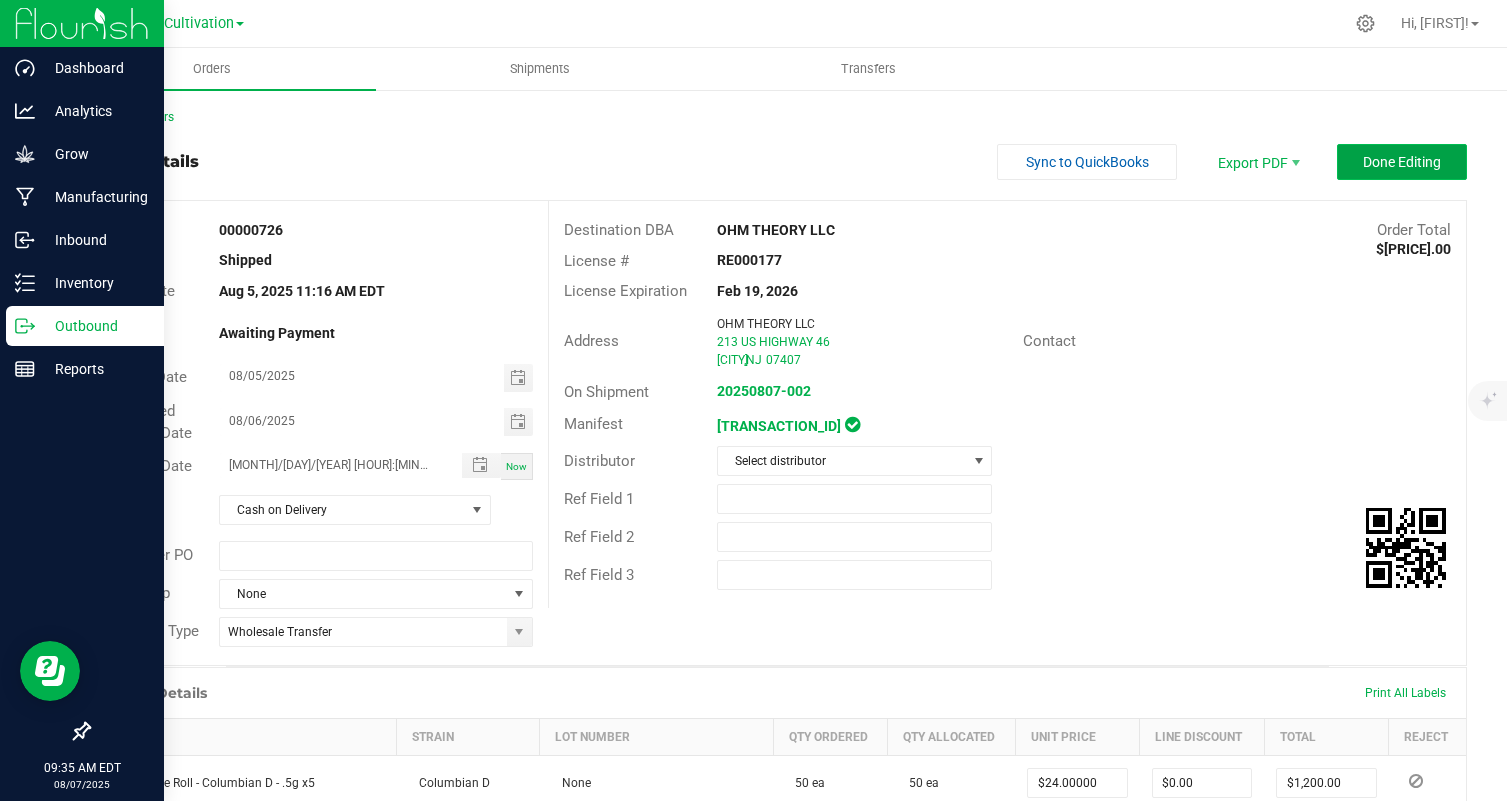 click on "Done Editing" at bounding box center [1402, 162] 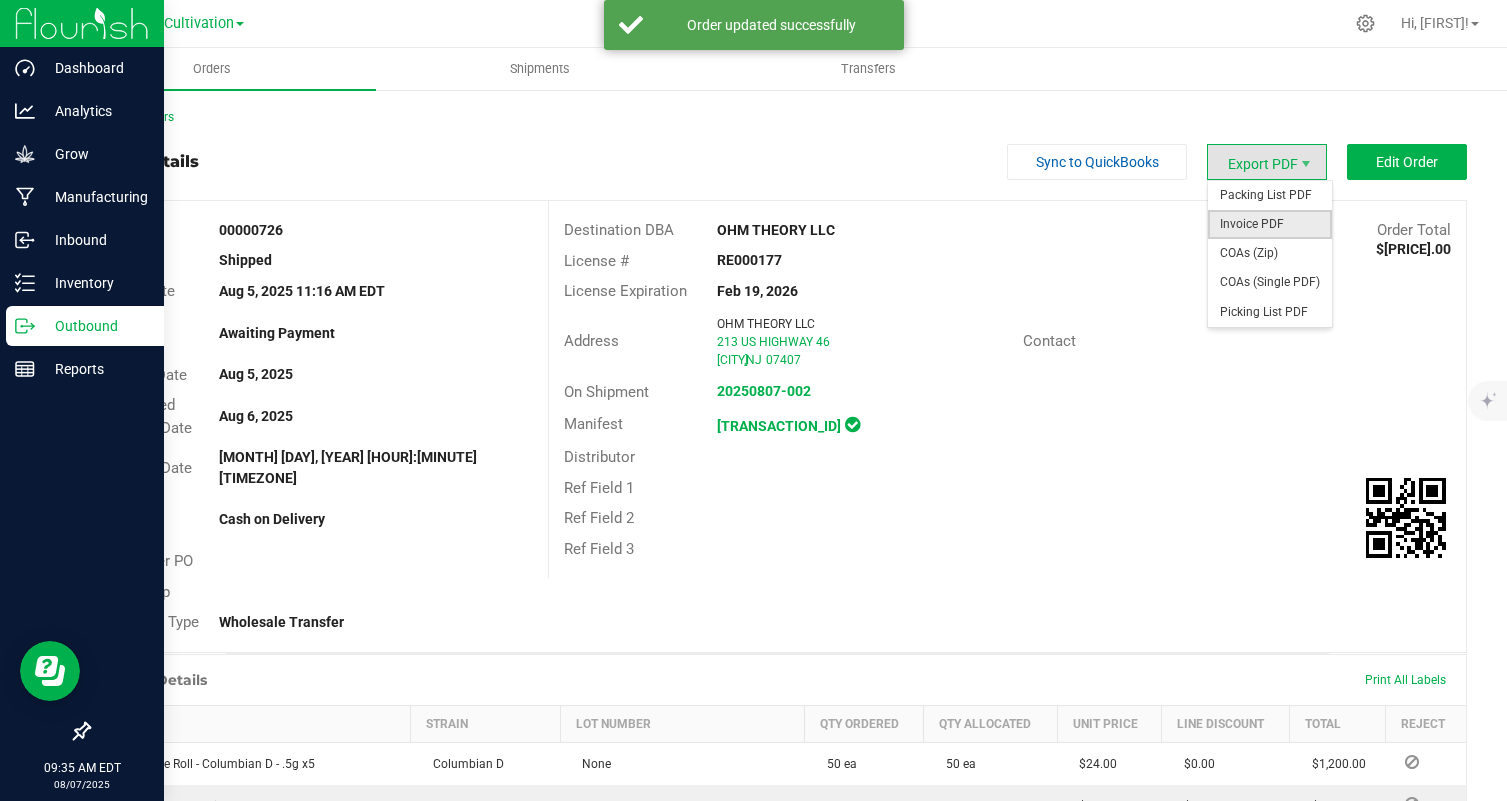 click on "Invoice PDF" at bounding box center [1270, 224] 